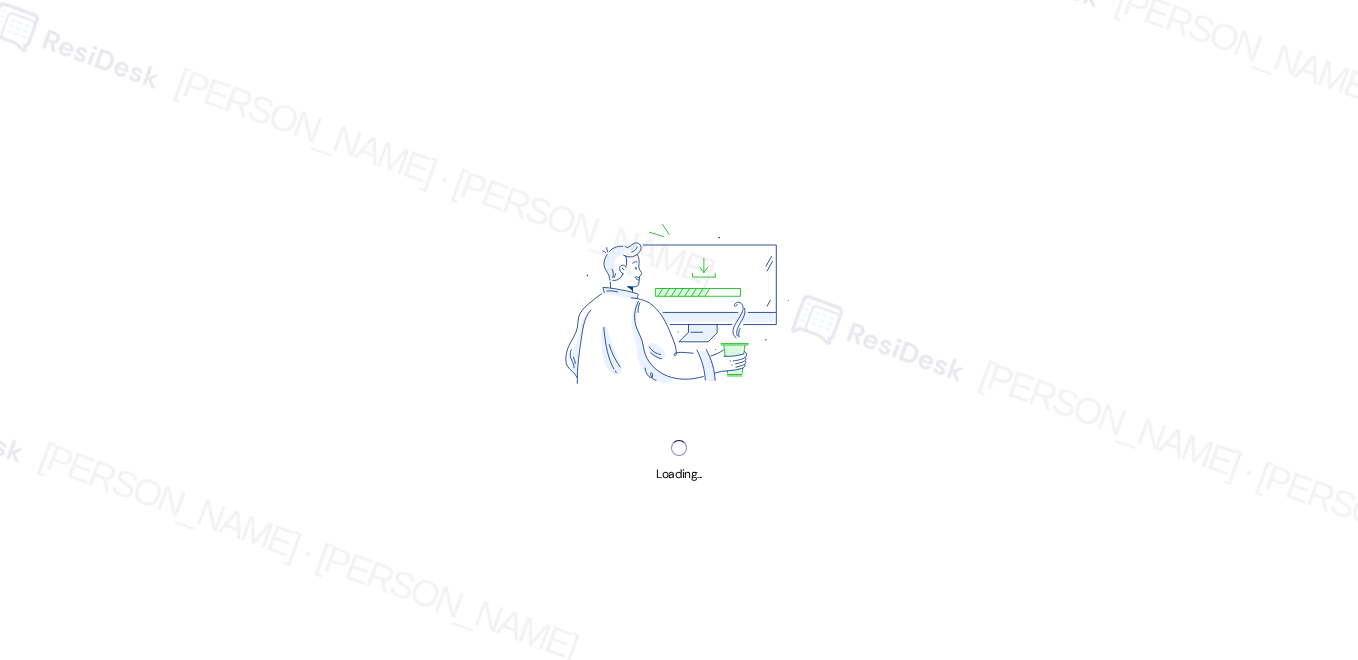 scroll, scrollTop: 0, scrollLeft: 0, axis: both 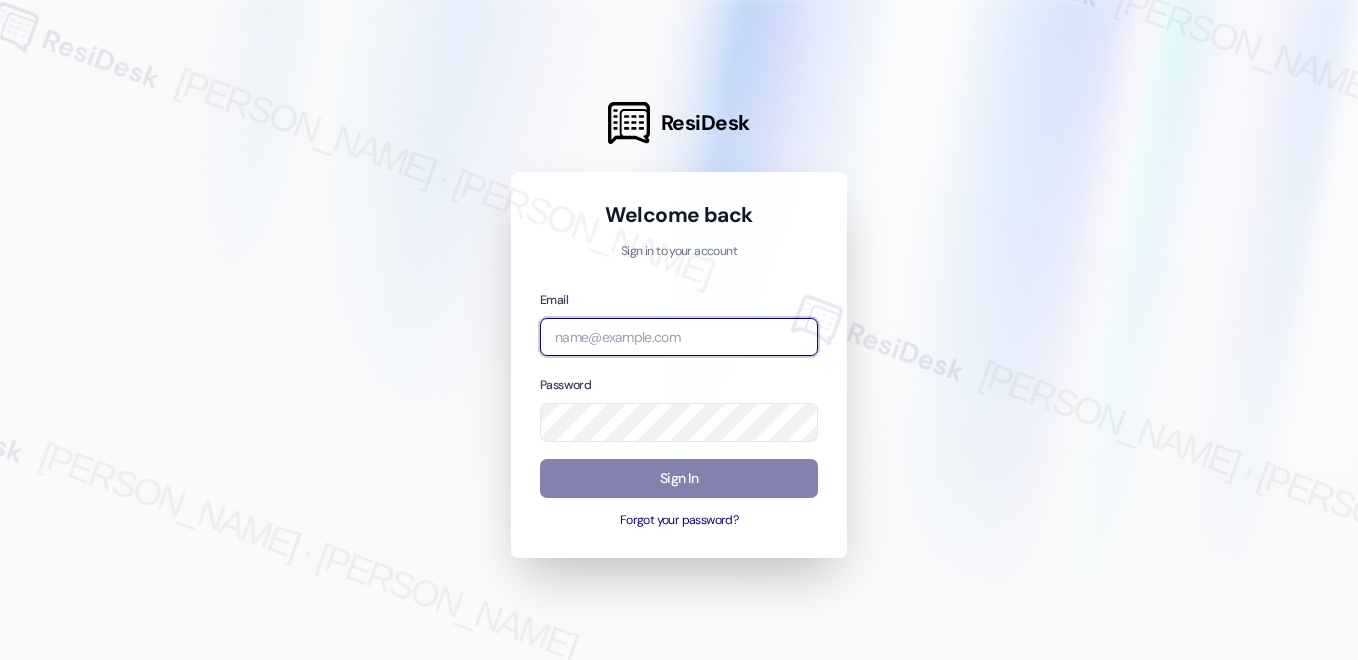 click at bounding box center [679, 337] 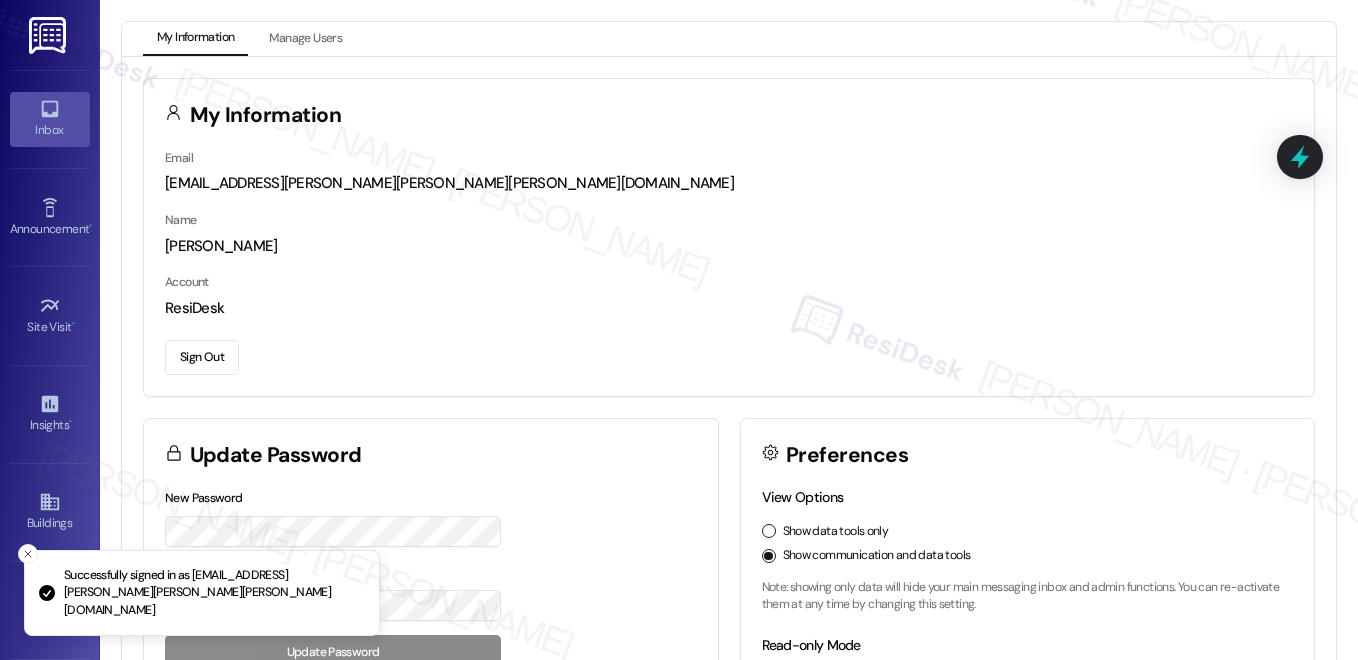 click 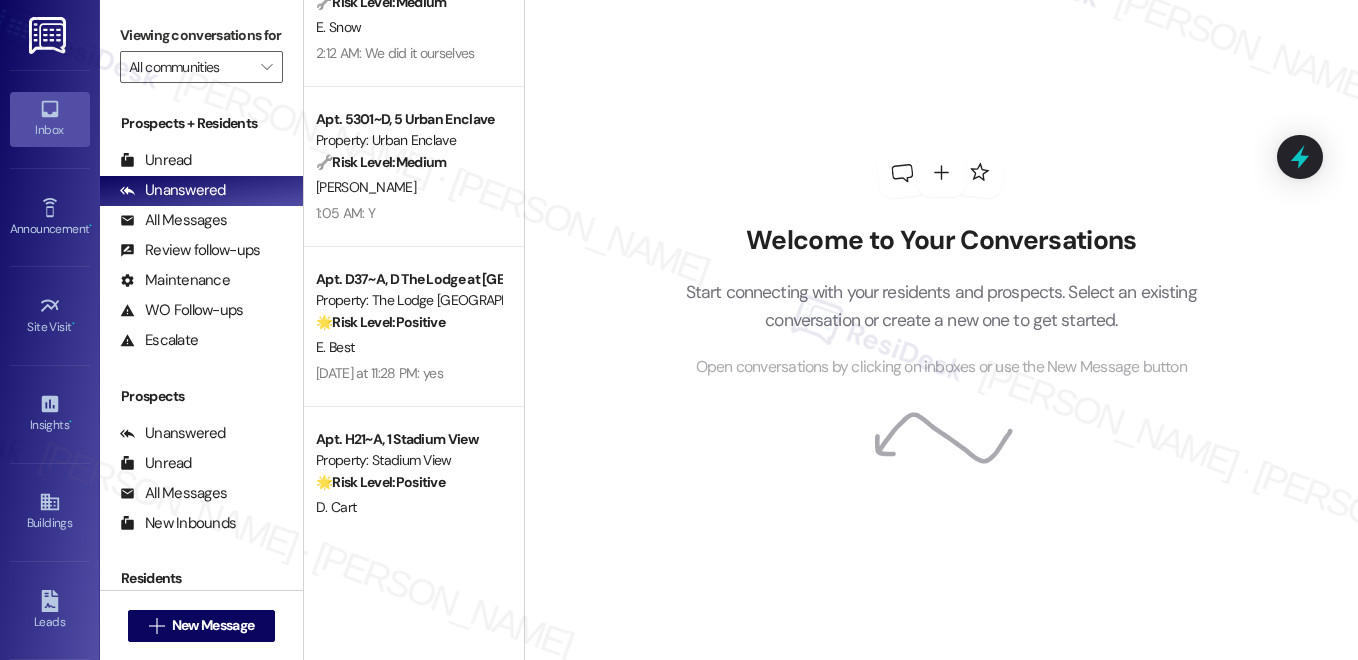 scroll, scrollTop: 0, scrollLeft: 0, axis: both 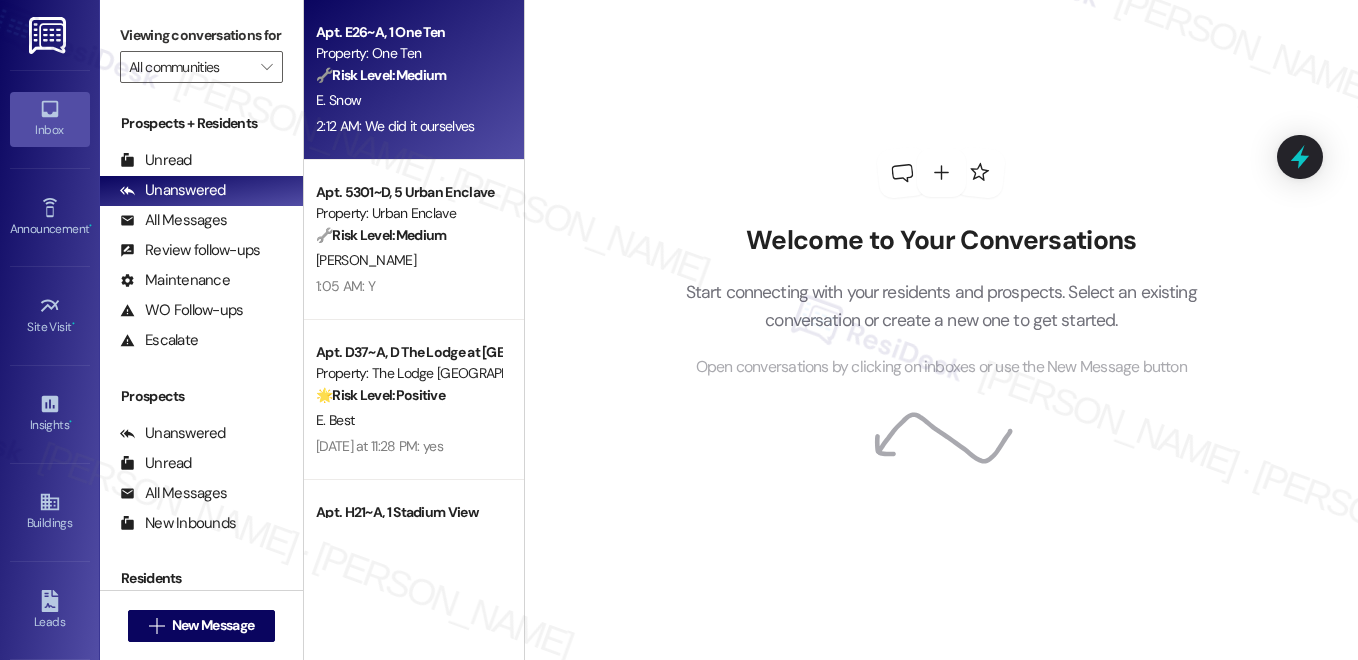 click on "🔧  Risk Level:  Medium" at bounding box center (381, 75) 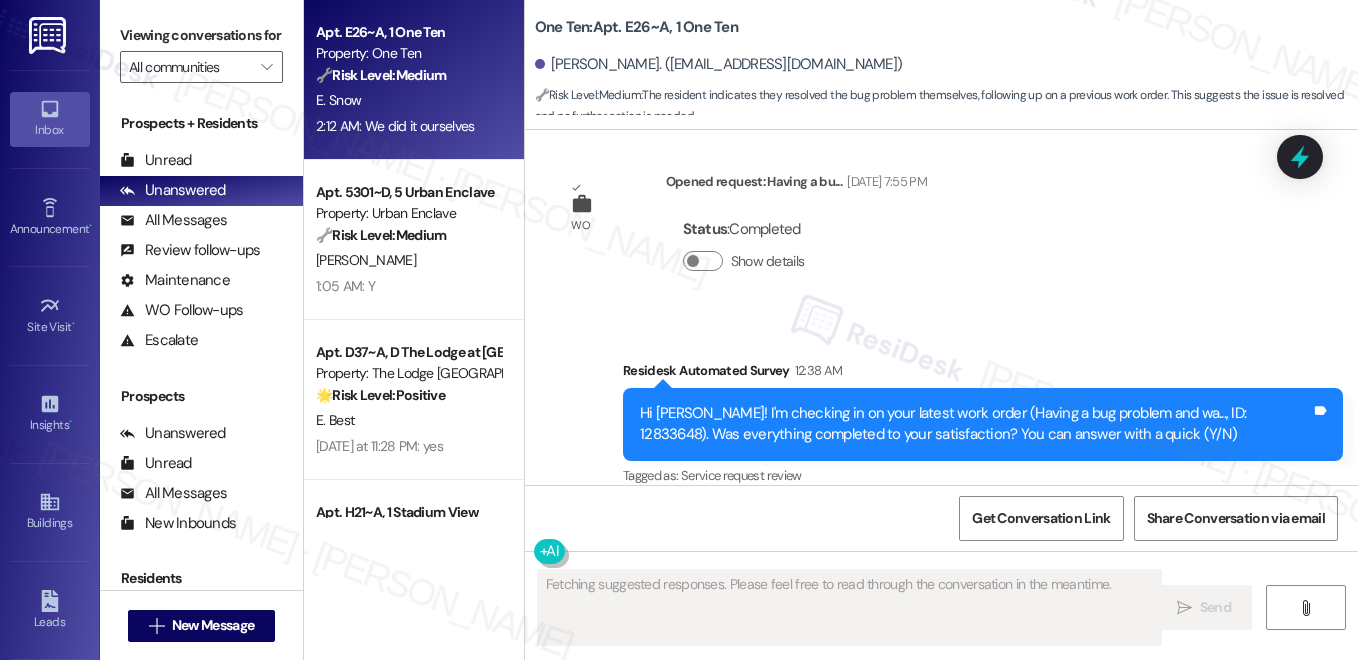 scroll, scrollTop: 2607, scrollLeft: 0, axis: vertical 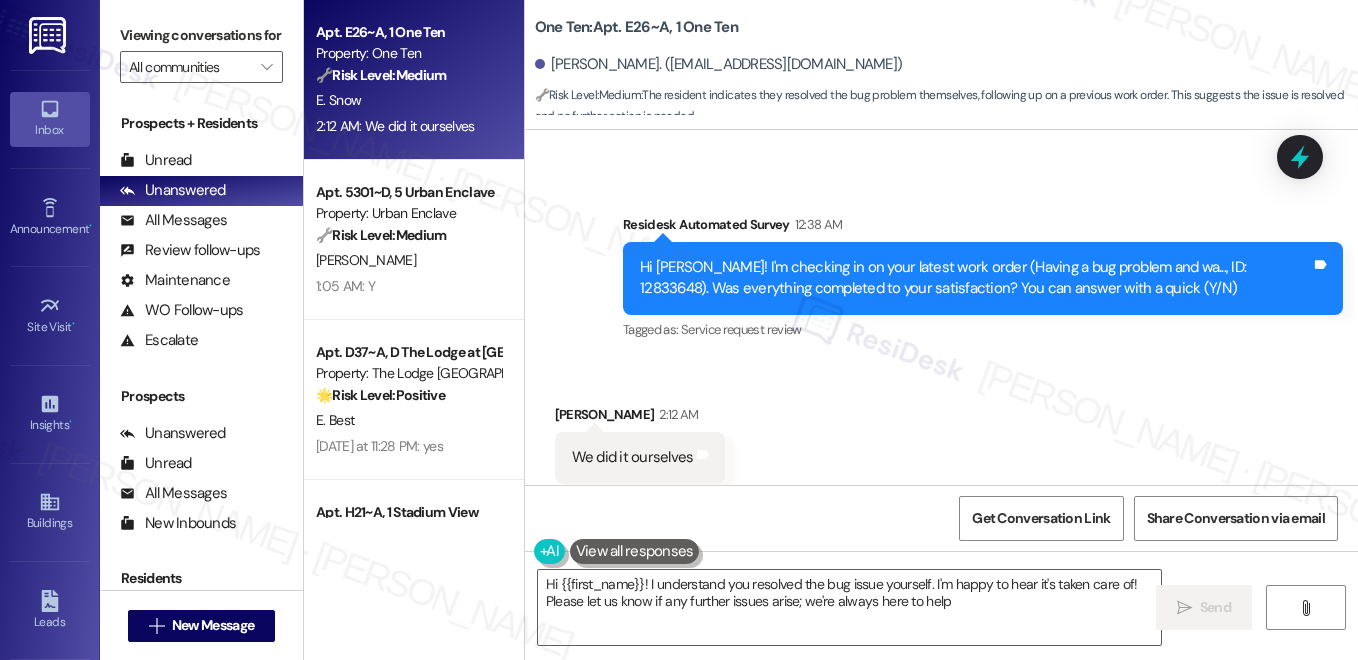type on "Hi {{first_name}}! I understand you resolved the bug issue yourself. I'm happy to hear it's taken care of! Please let us know if any further issues arise; we're always here to help!" 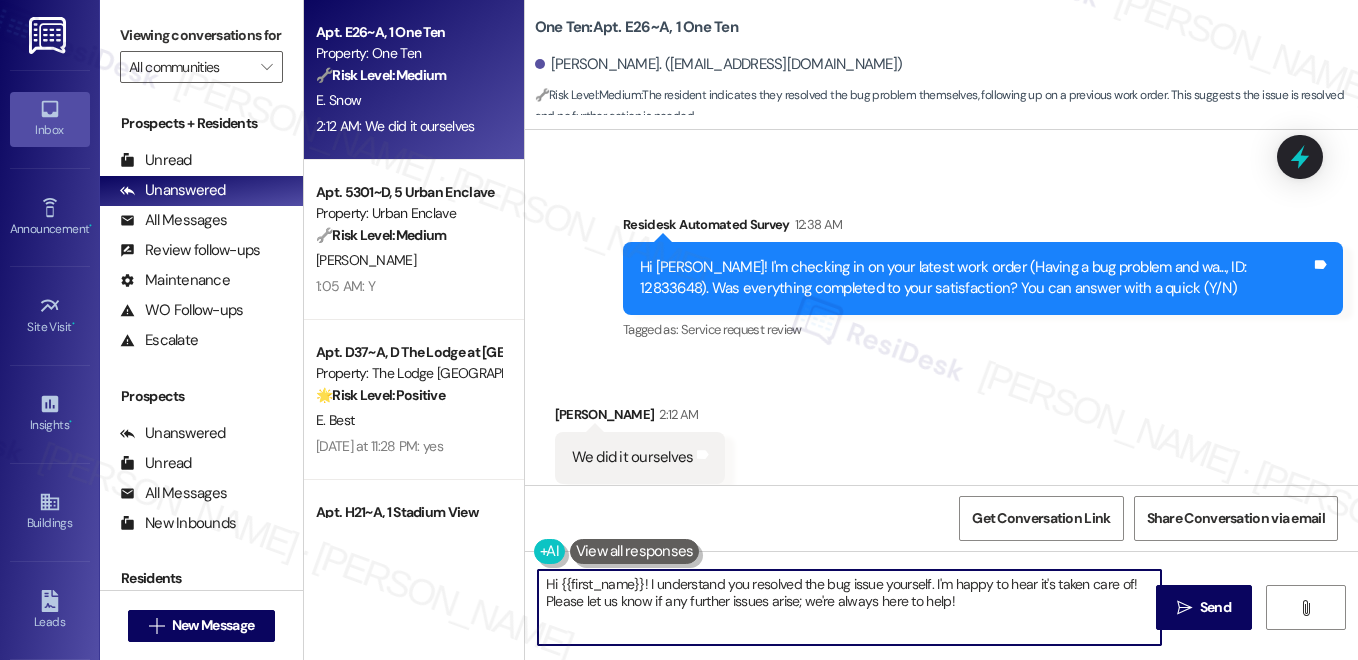click on "Hi {{first_name}}! I understand you resolved the bug issue yourself. I'm happy to hear it's taken care of! Please let us know if any further issues arise; we're always here to help!" at bounding box center [849, 607] 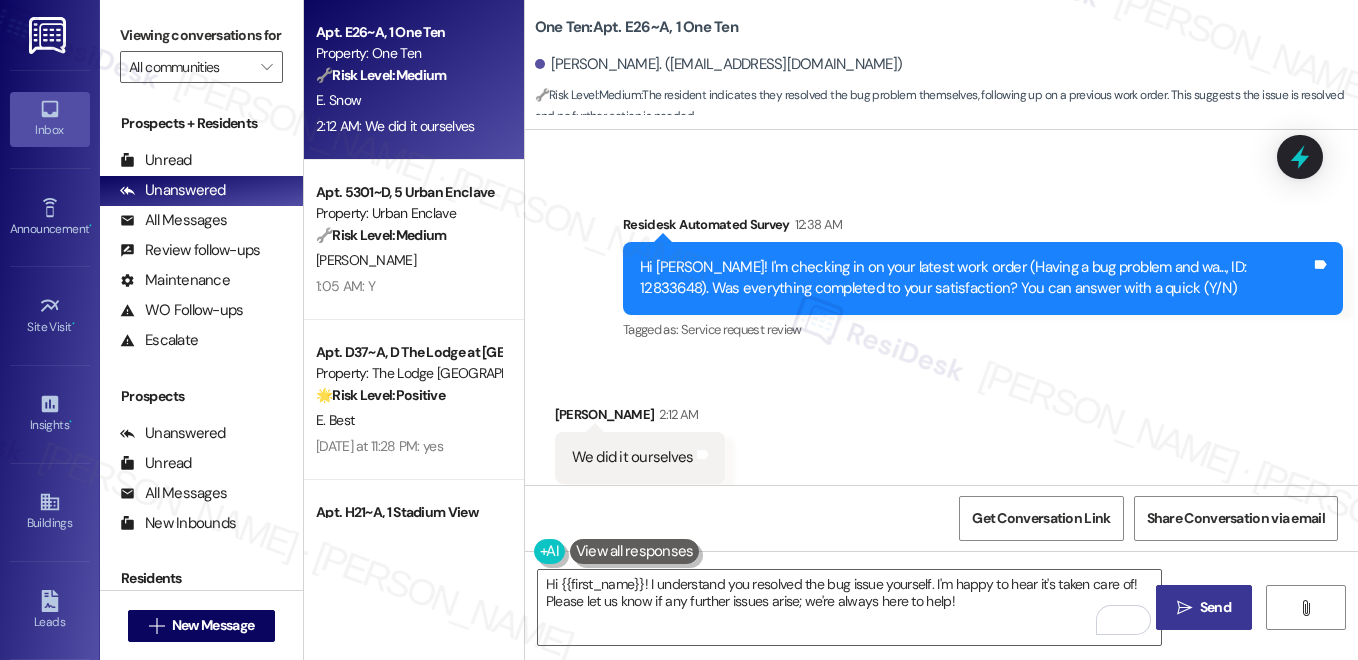 click on "Send" at bounding box center [1215, 607] 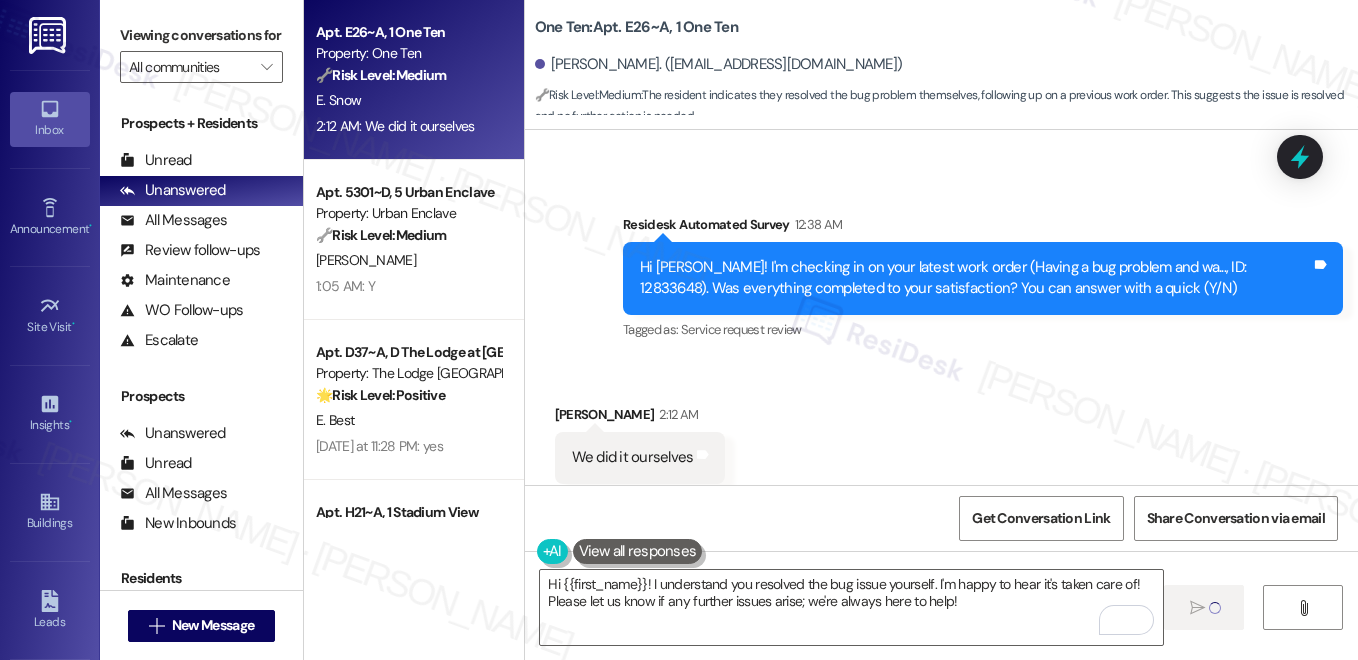 type 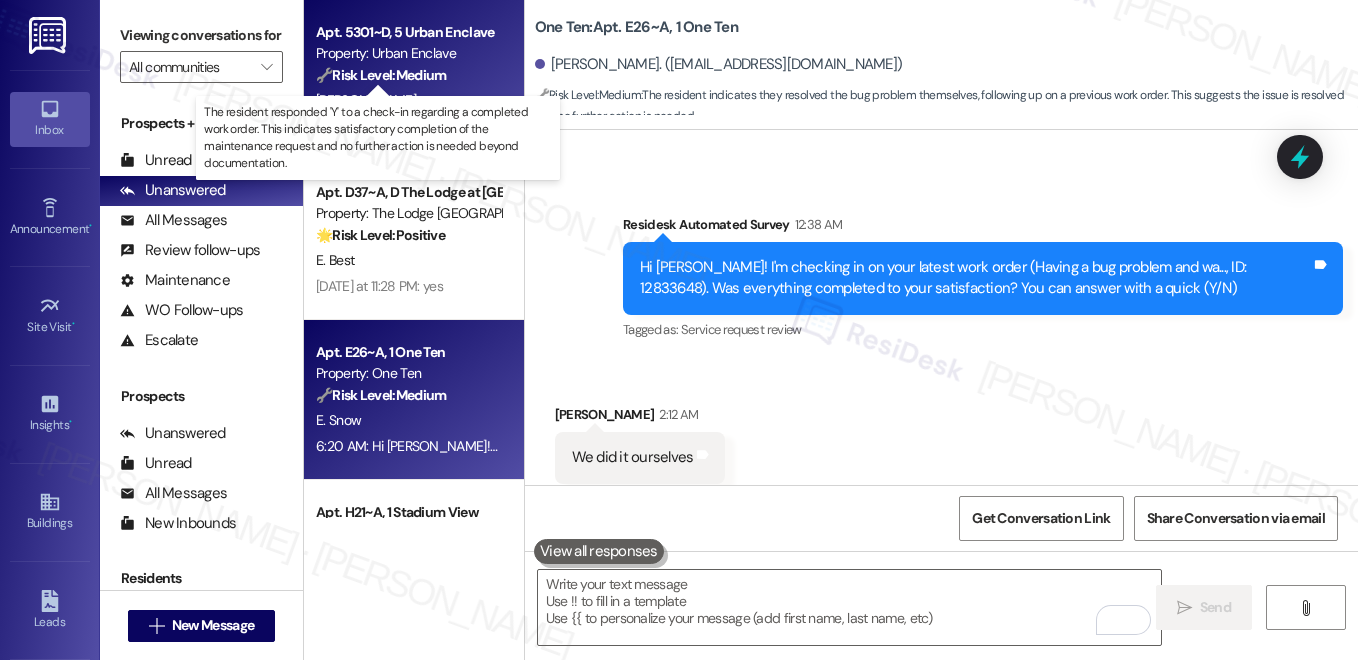 click on "🔧  Risk Level:  Medium" at bounding box center [381, 75] 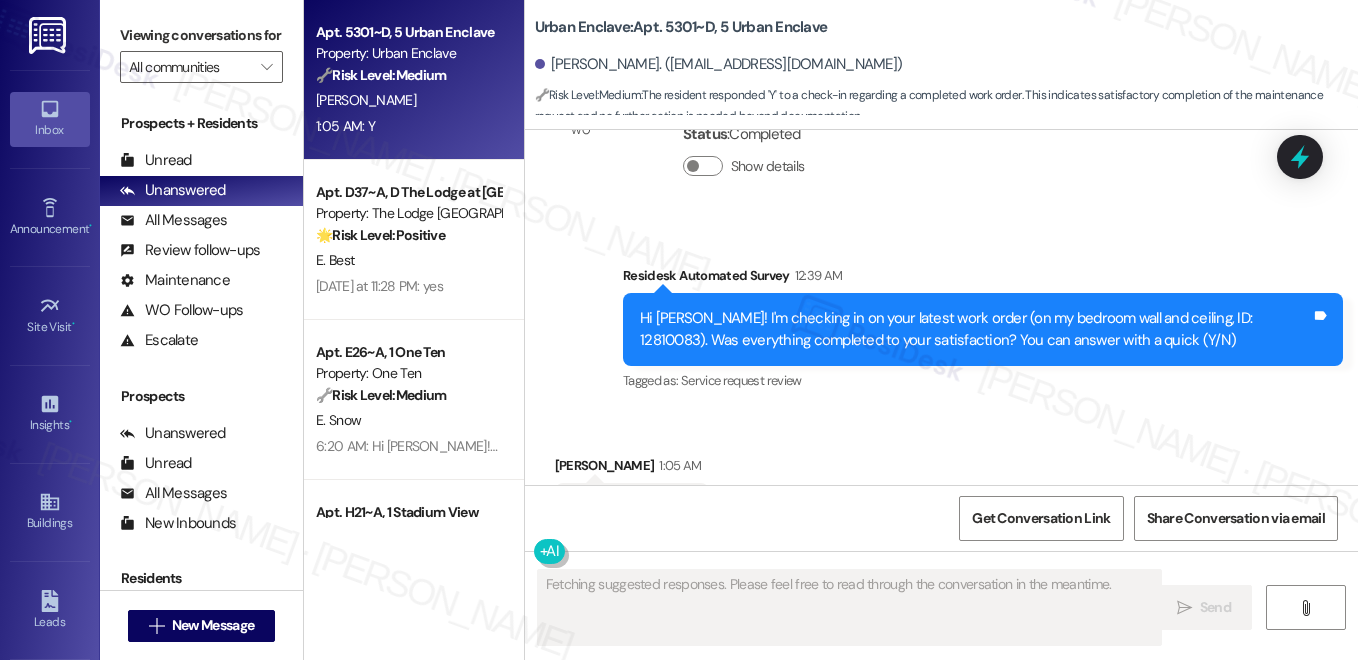 scroll, scrollTop: 6076, scrollLeft: 0, axis: vertical 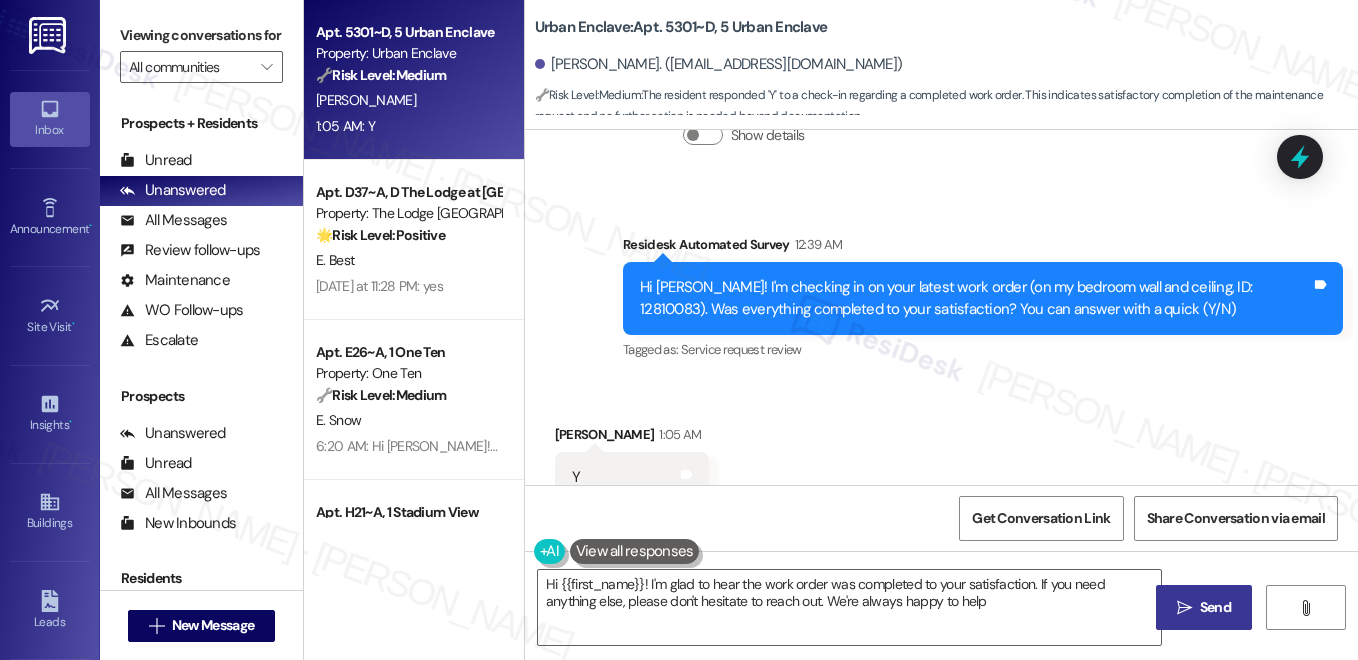 type on "Hi {{first_name}}! I'm glad to hear the work order was completed to your satisfaction. If you need anything else, please don't hesitate to reach out. We're always happy to help!" 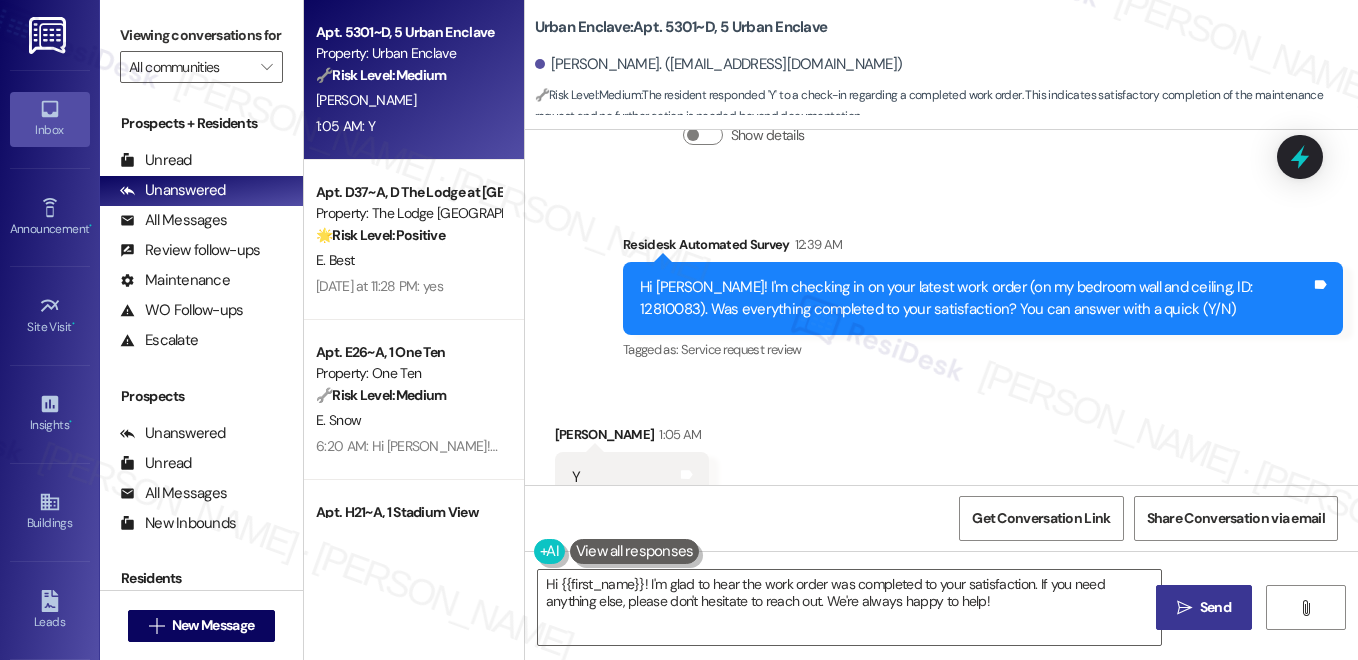 click on "Received via SMS [PERSON_NAME] 1:05 AM Y Tags and notes Tagged as:   Positive response Click to highlight conversations about Positive response" at bounding box center [632, 478] 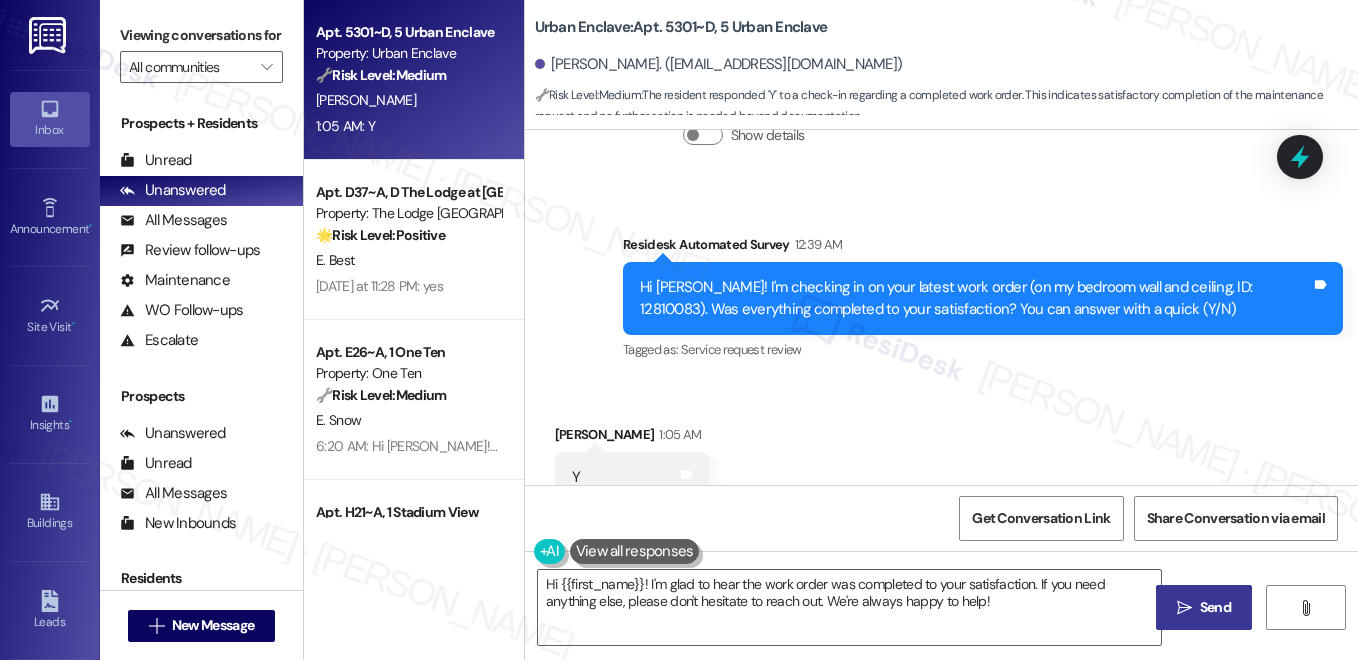 scroll, scrollTop: 6077, scrollLeft: 0, axis: vertical 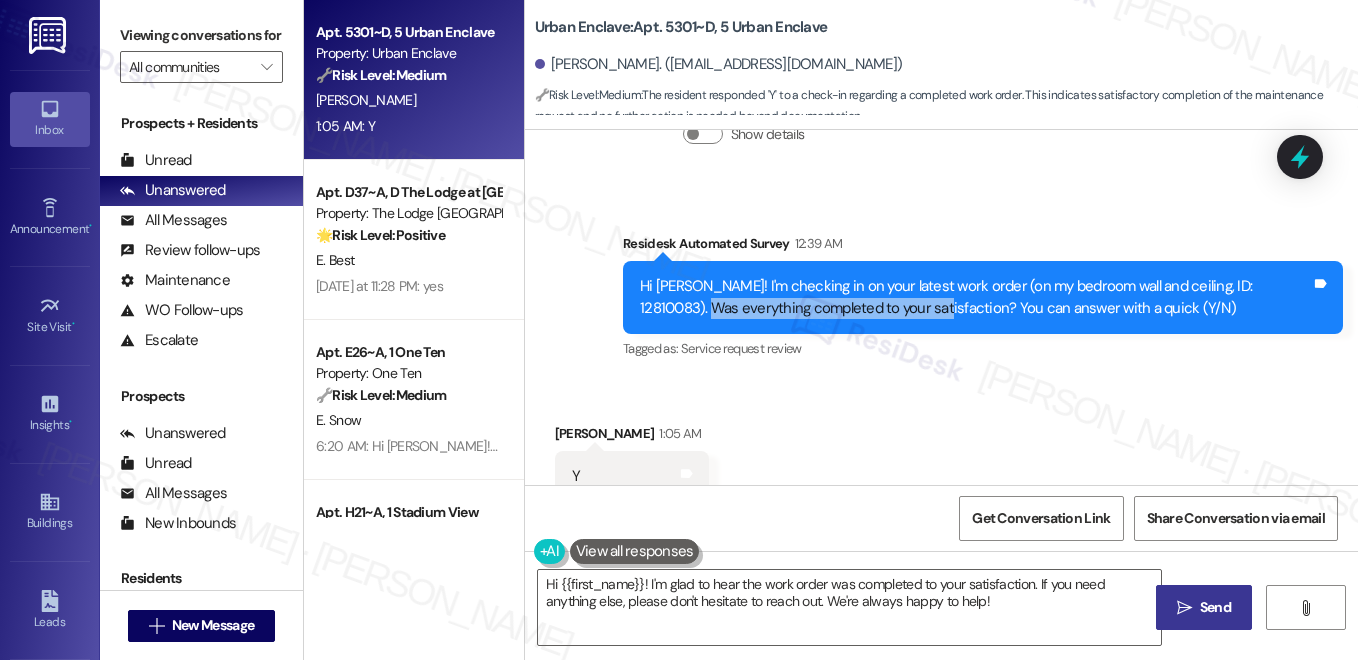 drag, startPoint x: 664, startPoint y: 245, endPoint x: 888, endPoint y: 245, distance: 224 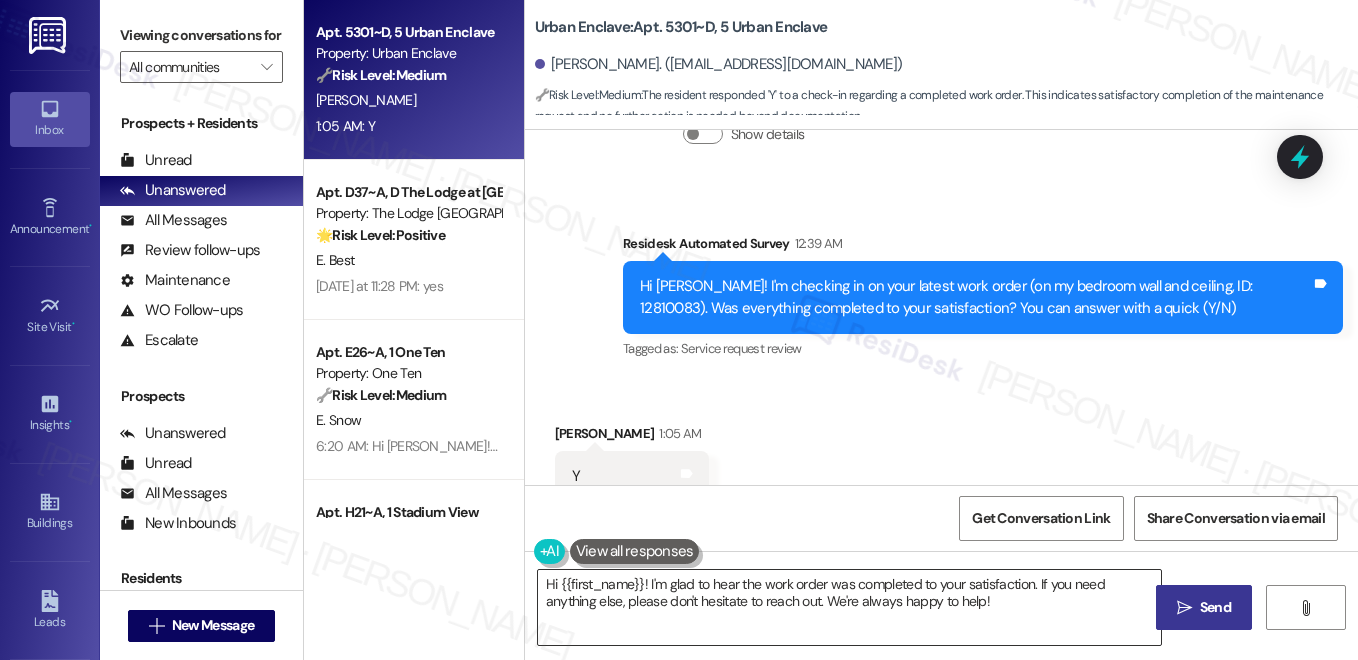 click on "Hi {{first_name}}! I'm glad to hear the work order was completed to your satisfaction. If you need anything else, please don't hesitate to reach out. We're always happy to help!" at bounding box center (849, 607) 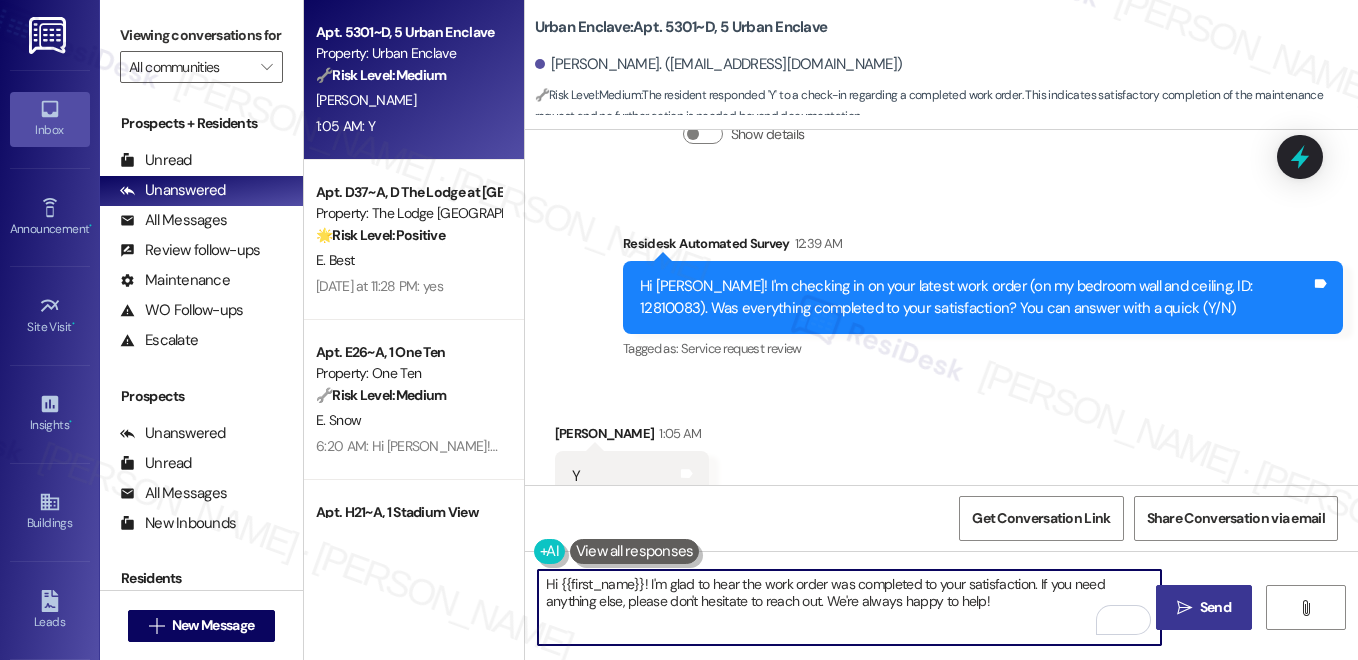 drag, startPoint x: 655, startPoint y: 586, endPoint x: 1003, endPoint y: 604, distance: 348.4652 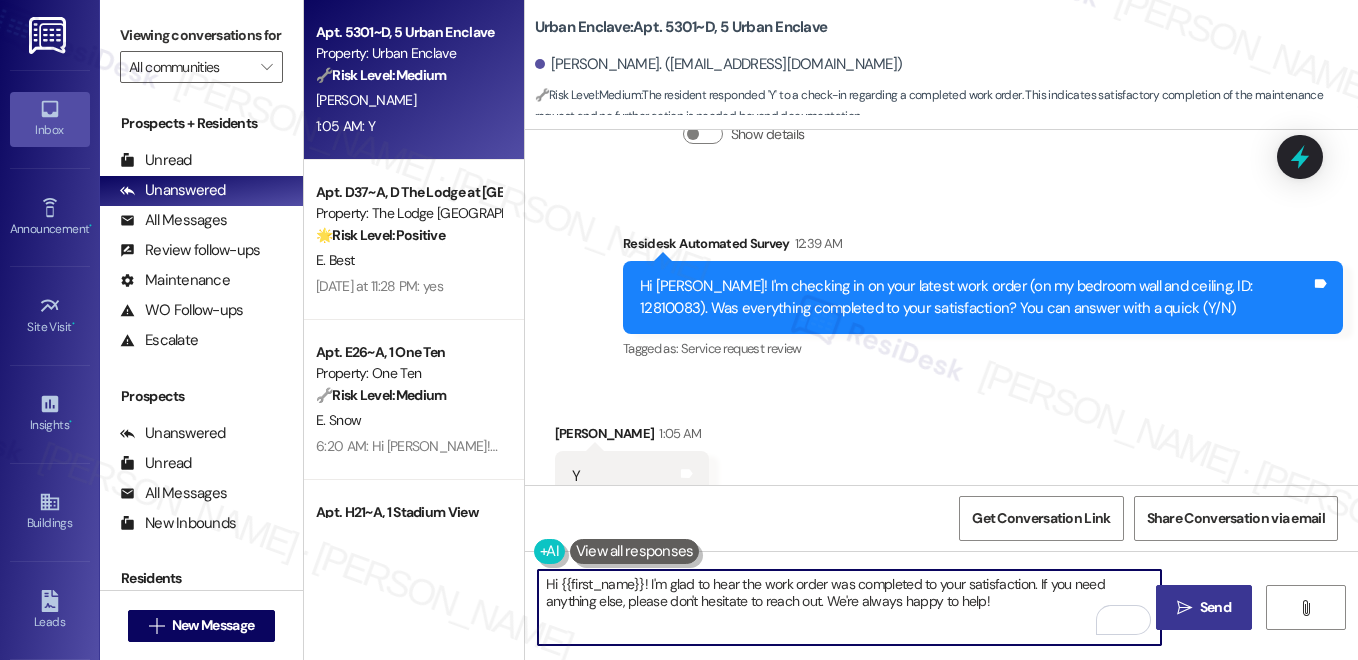 click on "Hi {{first_name}}! I'm glad to hear the work order was completed to your satisfaction. If you need anything else, please don't hesitate to reach out. We're always happy to help!" at bounding box center [849, 607] 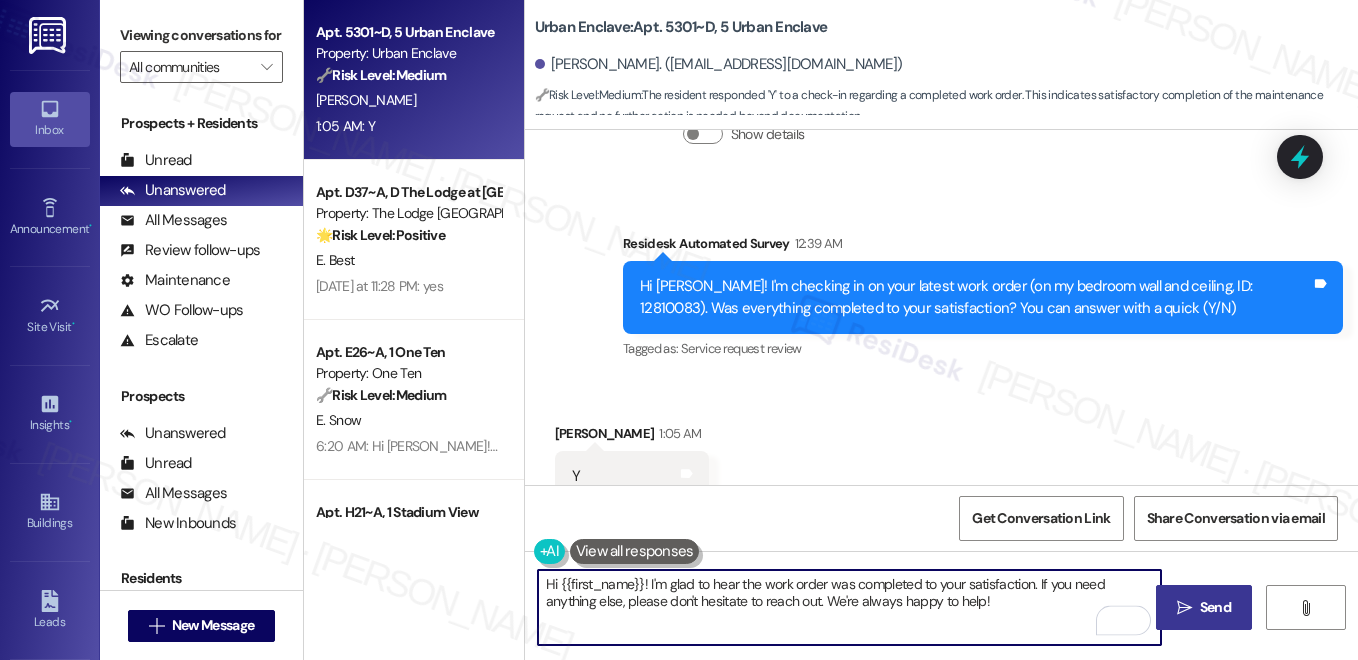click on "Hi {{first_name}}! I'm glad to hear the work order was completed to your satisfaction. If you need anything else, please don't hesitate to reach out. We're always happy to help!" at bounding box center [849, 607] 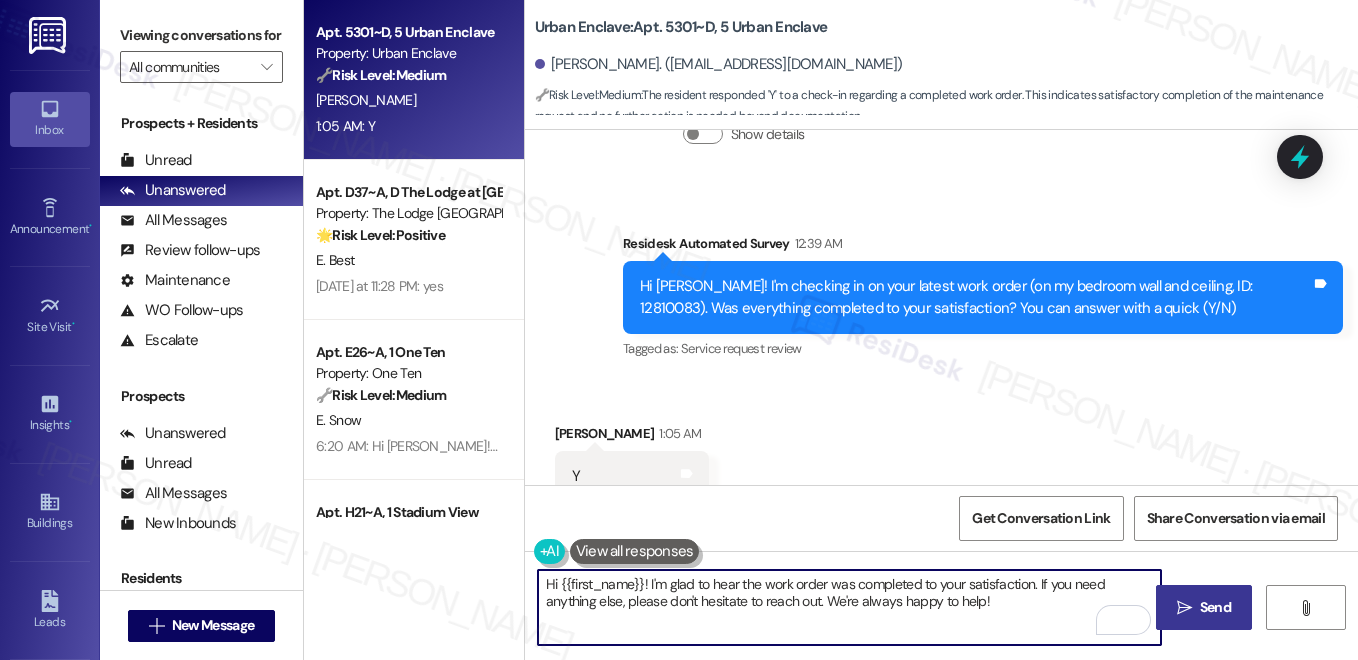 click on "" at bounding box center [1184, 608] 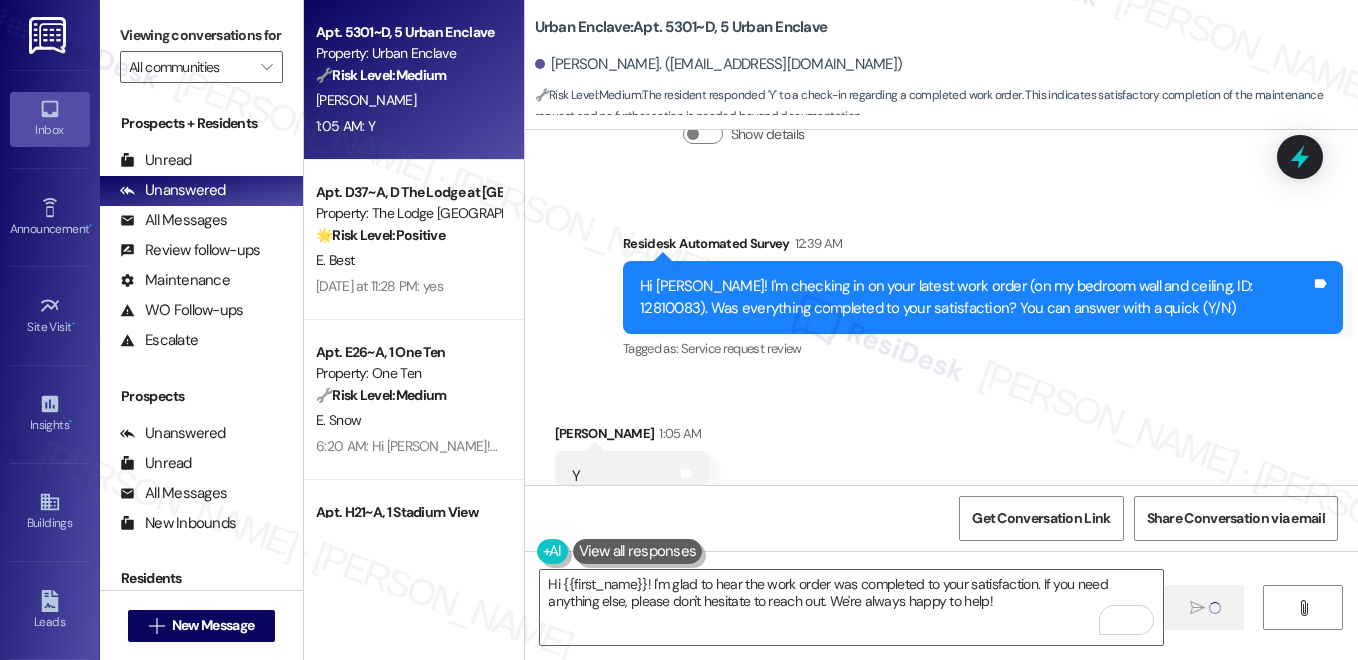 type 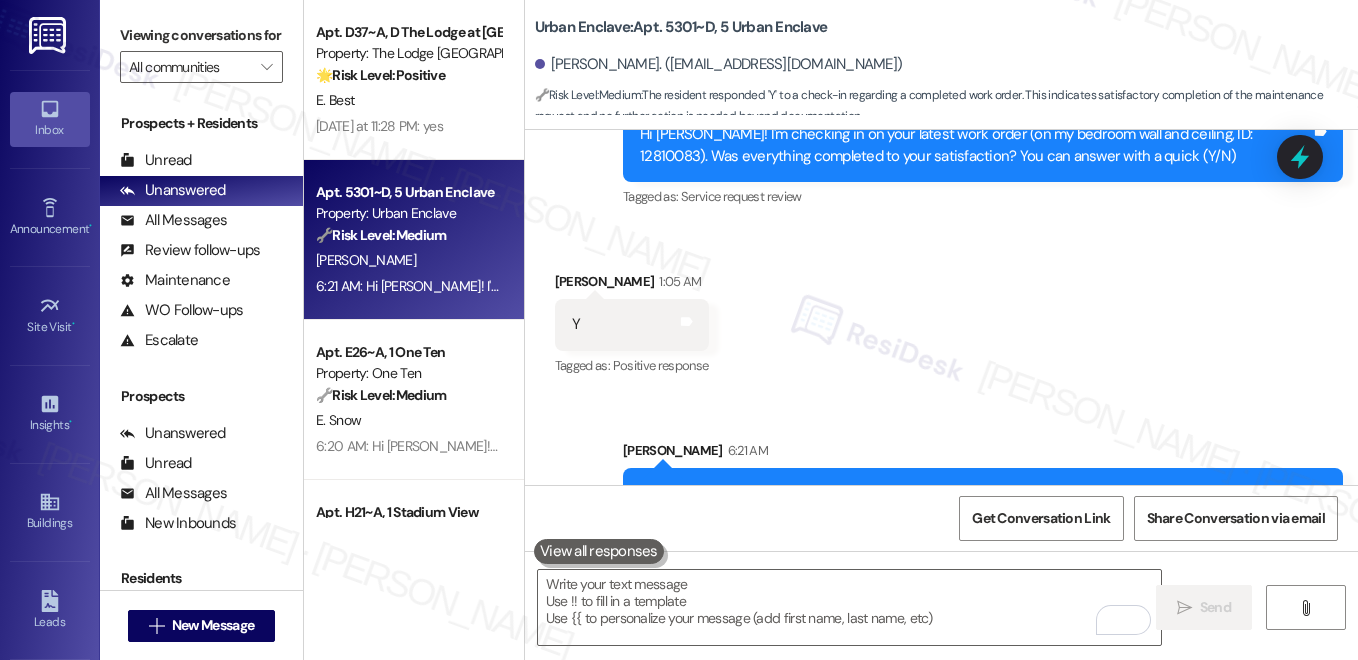 scroll, scrollTop: 6237, scrollLeft: 0, axis: vertical 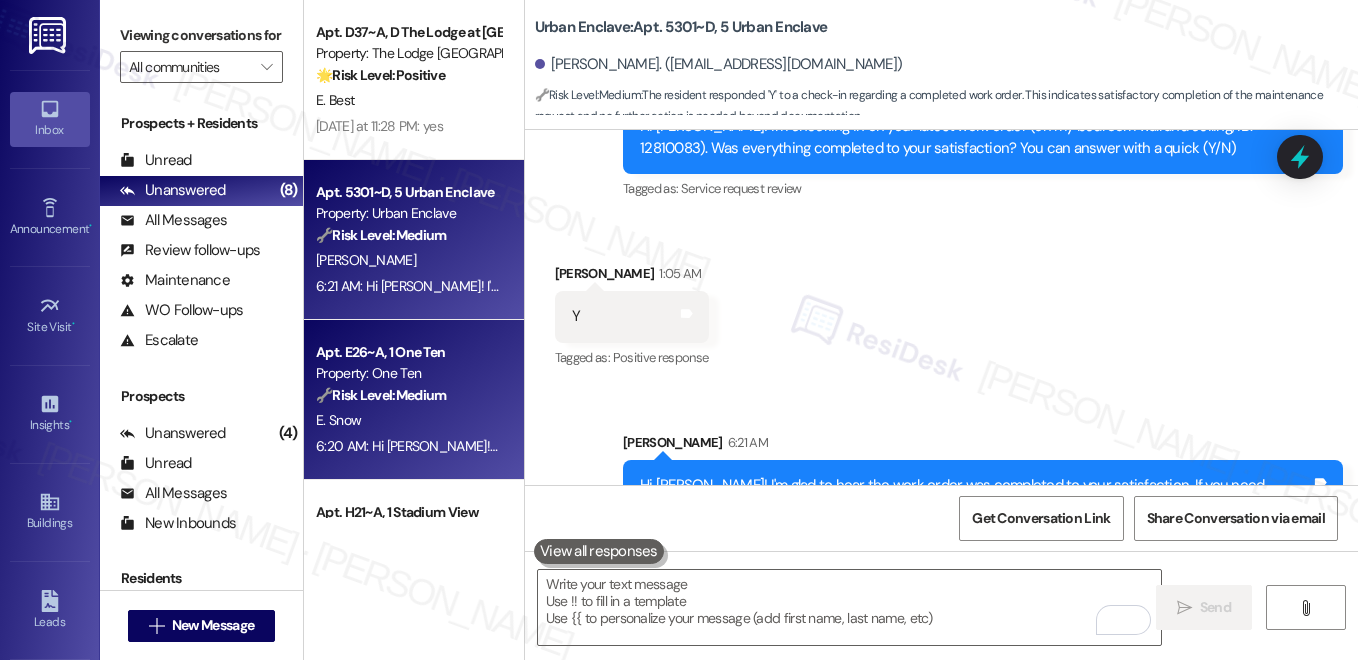 click on "Property: One Ten" at bounding box center (408, 373) 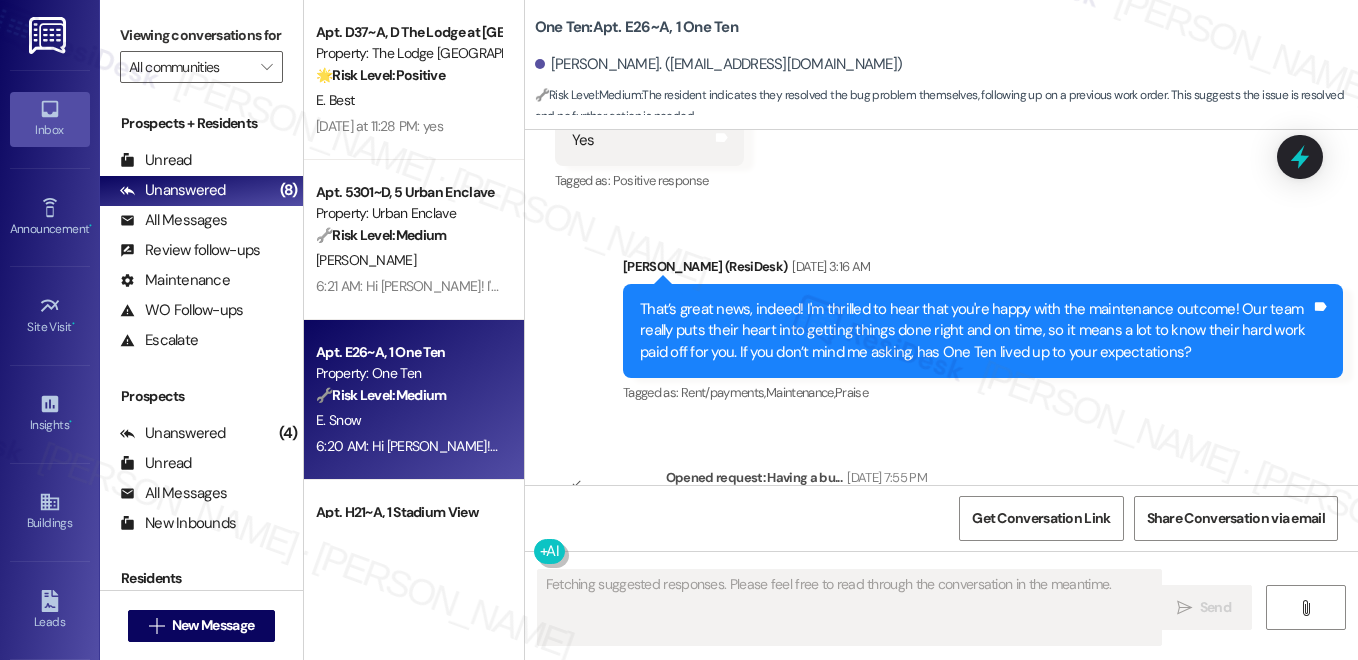scroll, scrollTop: 2607, scrollLeft: 0, axis: vertical 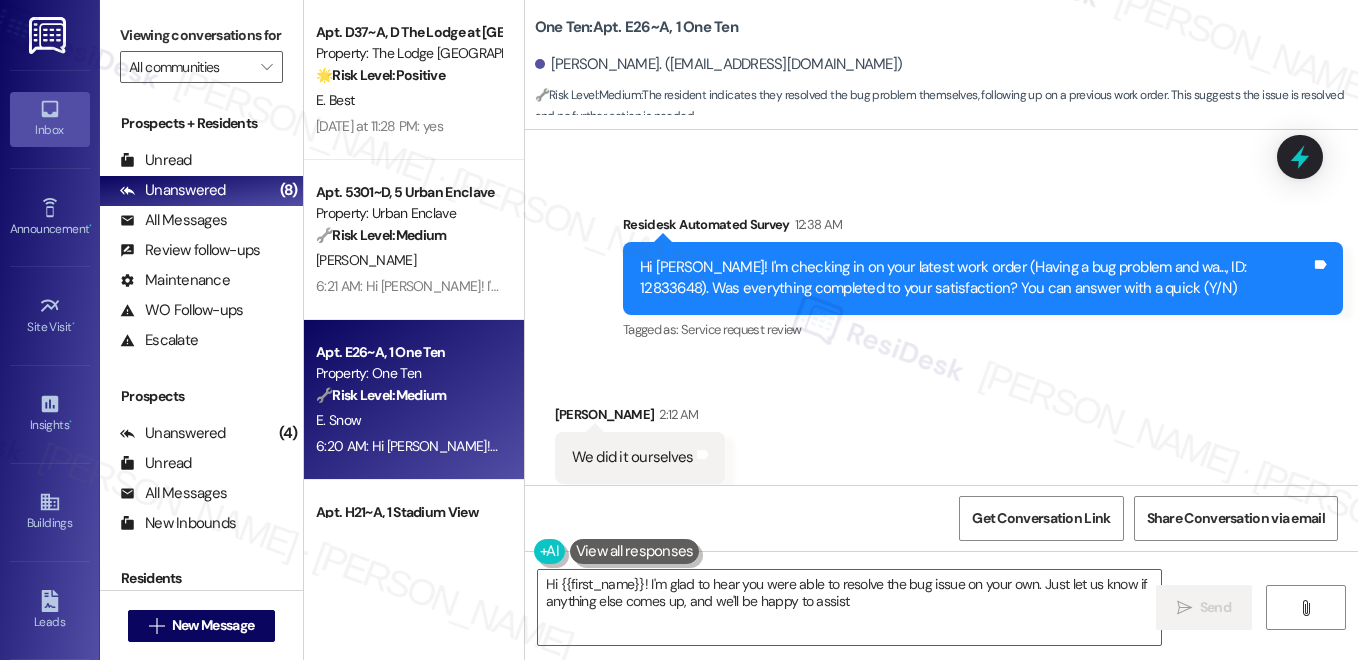 type on "Hi {{first_name}}! I'm glad to hear you were able to resolve the bug issue on your own. Just let us know if anything else comes up, and we'll be happy to assist!" 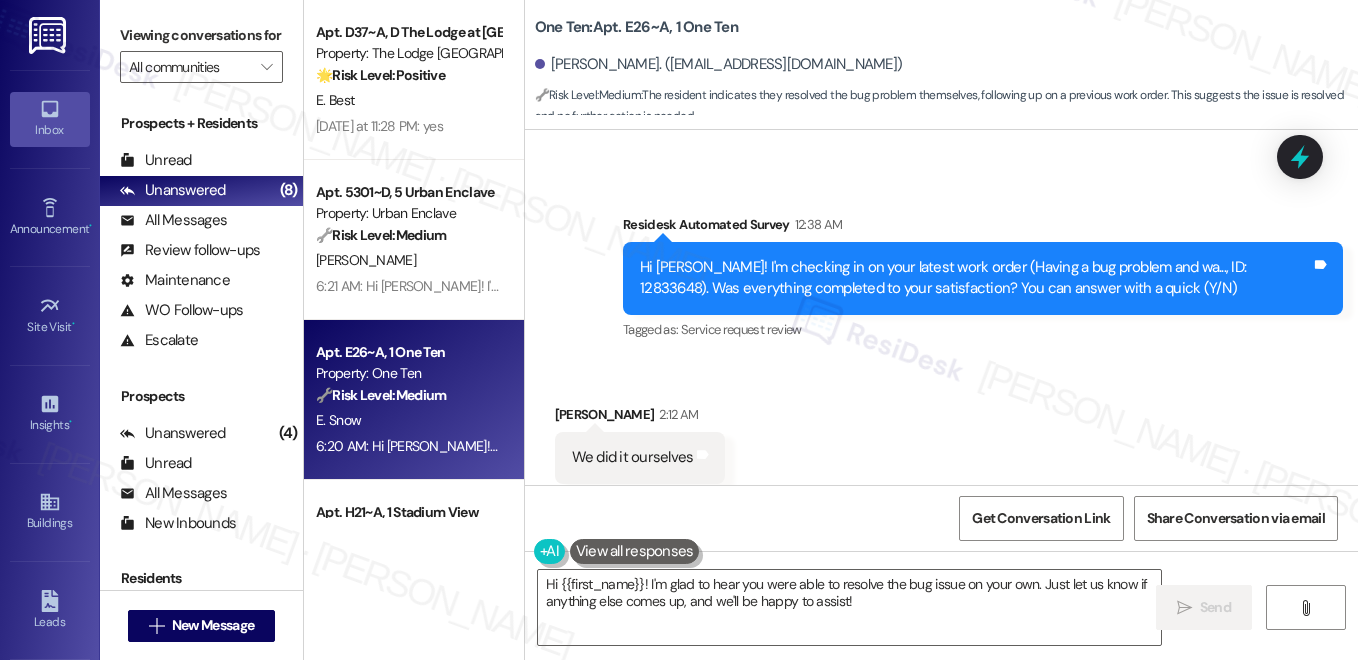 scroll, scrollTop: 2799, scrollLeft: 0, axis: vertical 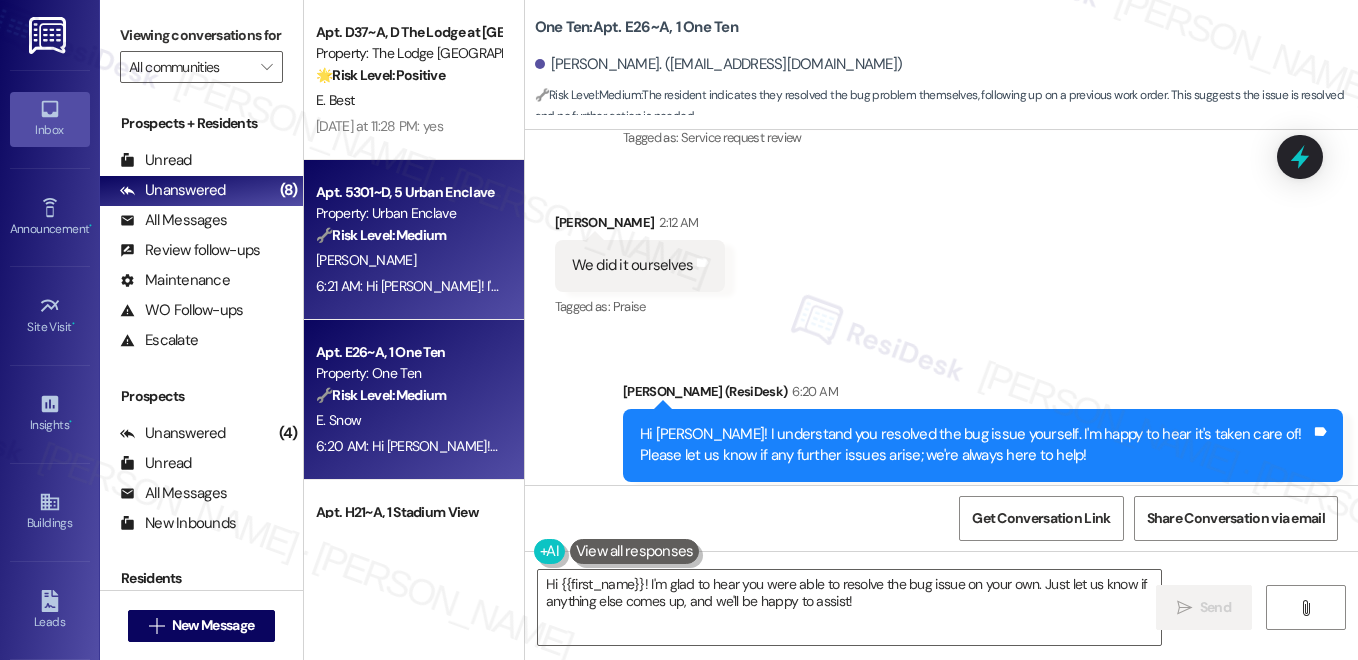 click on "[PERSON_NAME]" at bounding box center (408, 260) 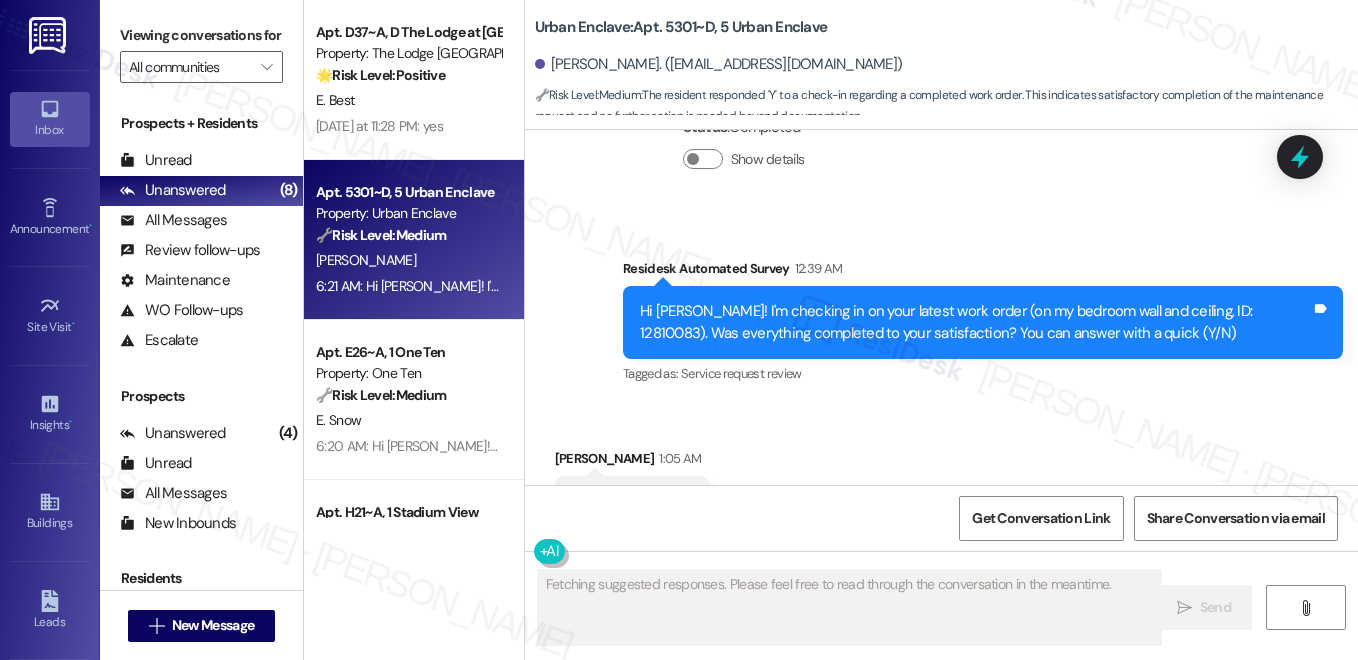 scroll, scrollTop: 6076, scrollLeft: 0, axis: vertical 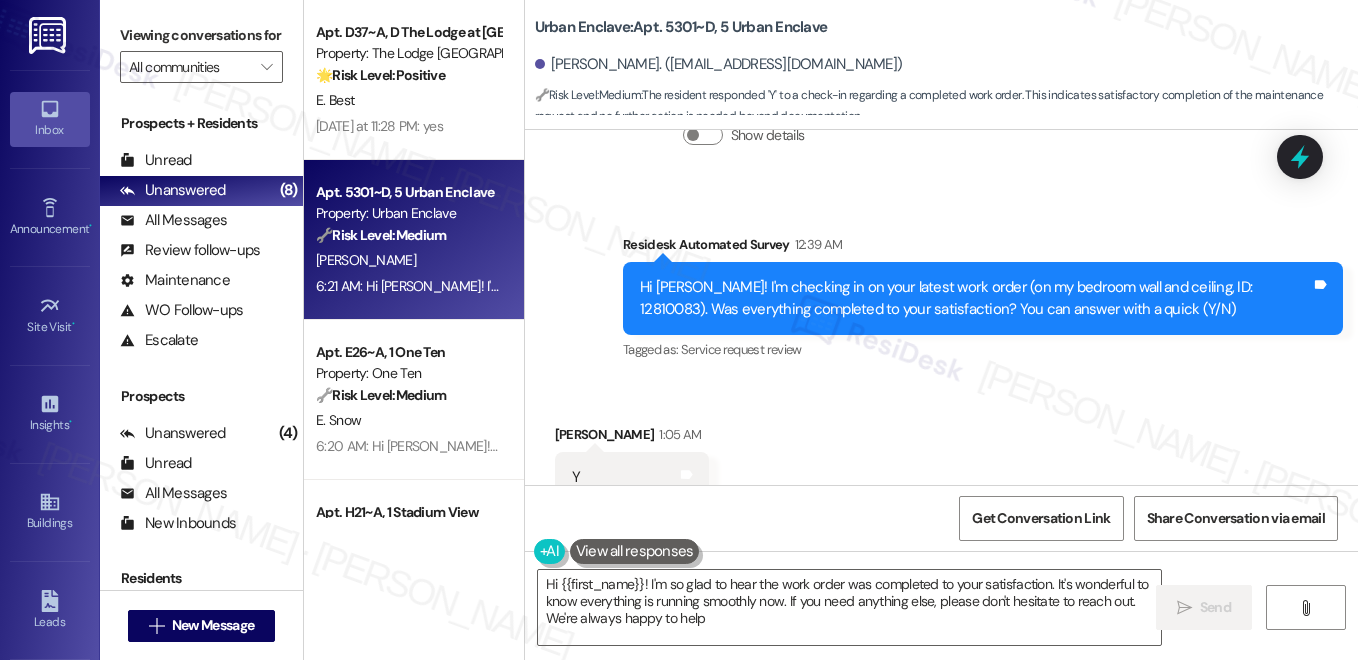 type on "Hi {{first_name}}! I'm so glad to hear the work order was completed to your satisfaction. It's wonderful to know everything is running smoothly now. If you need anything else, please don't hesitate to reach out. We're always happy to help!" 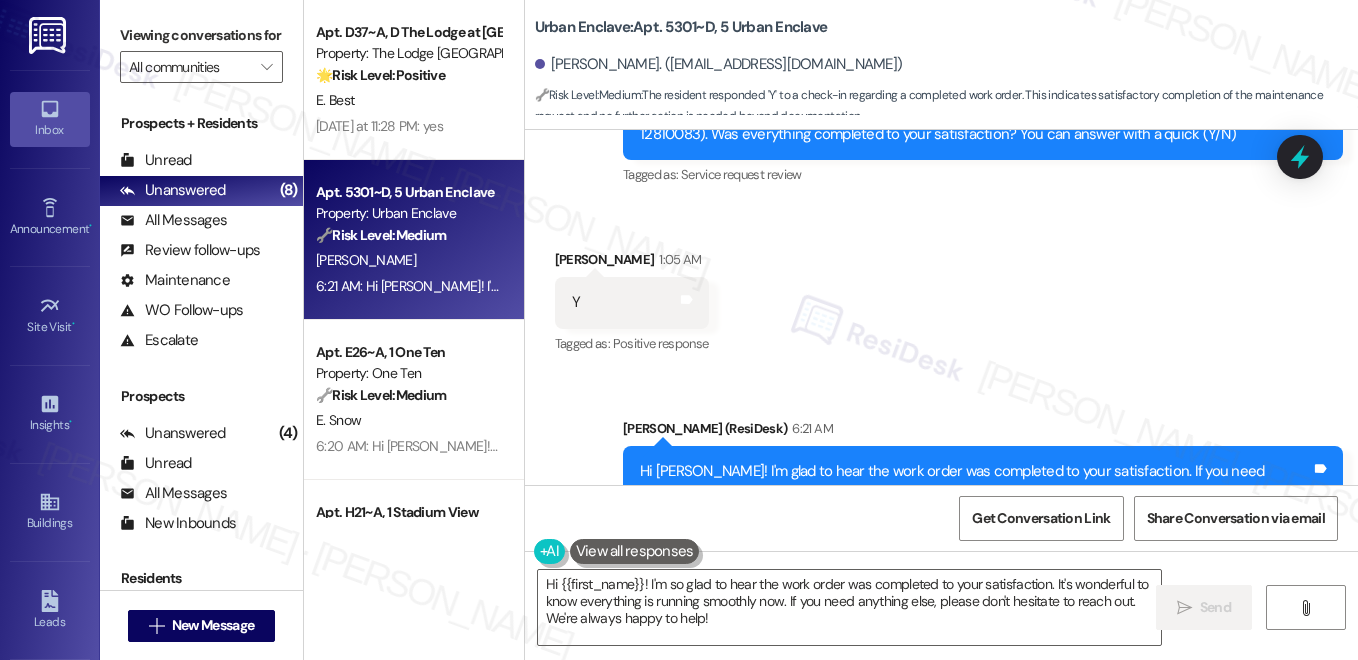 scroll, scrollTop: 6267, scrollLeft: 0, axis: vertical 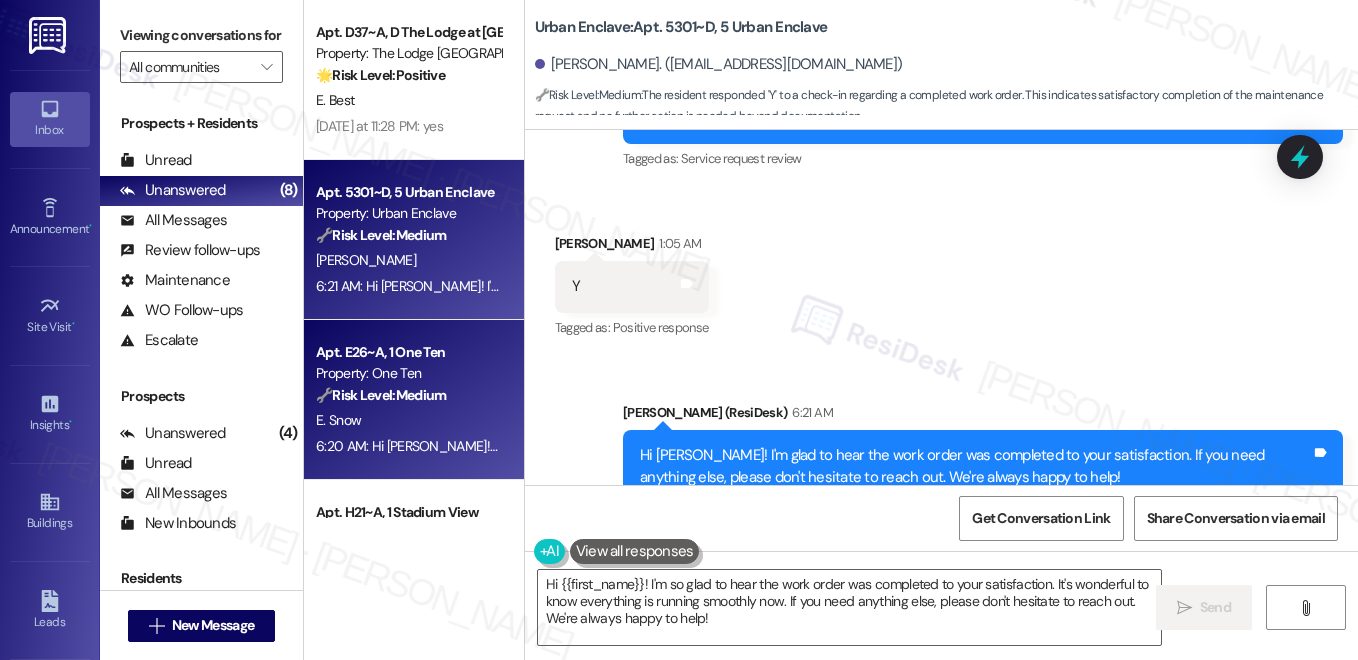 click on "Apt. E26~A, 1 One Ten Property: One Ten 🔧  Risk Level:  Medium The resident indicates they resolved the bug problem themselves, following up on a previous work order. This suggests the issue is resolved and no further action is needed. E. Snow 6:20 AM: Hi [PERSON_NAME]! I understand you resolved the bug issue yourself. I'm happy to hear it's taken care of! Please let us know if any further issues arise; we're always here to help! 6:20 AM: Hi [PERSON_NAME]! I understand you resolved the bug issue yourself. I'm happy to hear it's taken care of! Please let us know if any further issues arise; we're always here to help!" at bounding box center [414, 400] 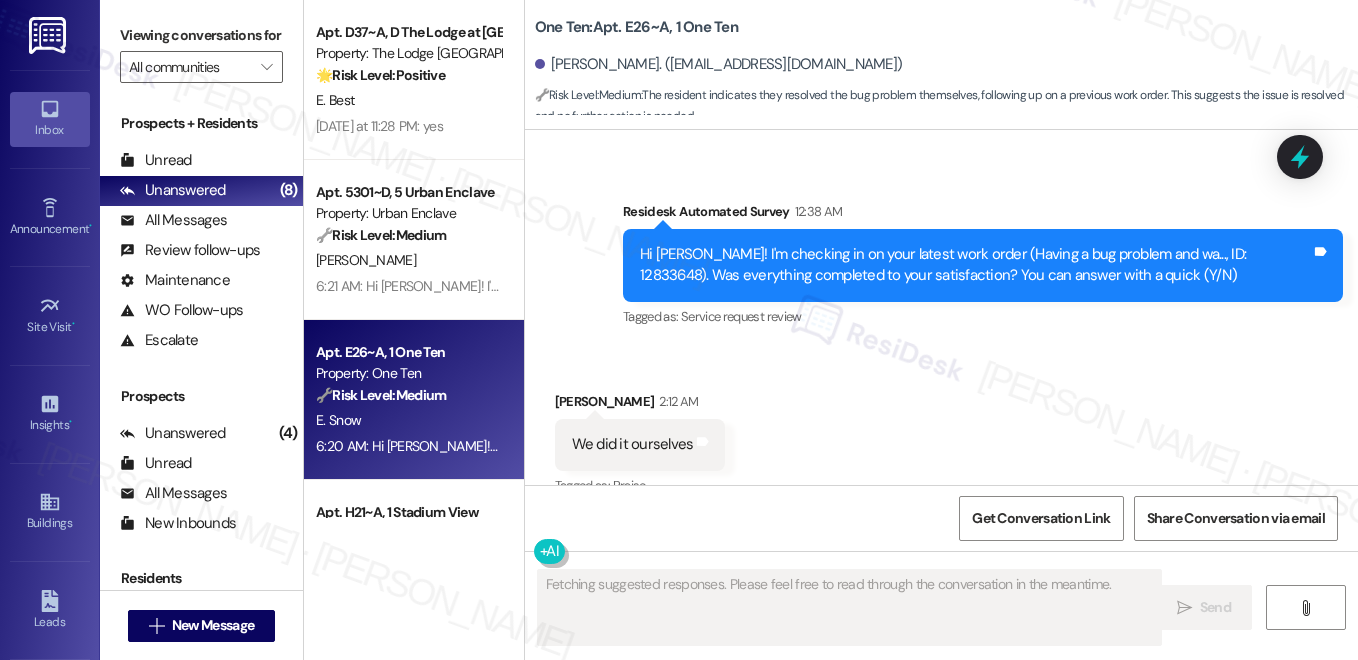 scroll, scrollTop: 2607, scrollLeft: 0, axis: vertical 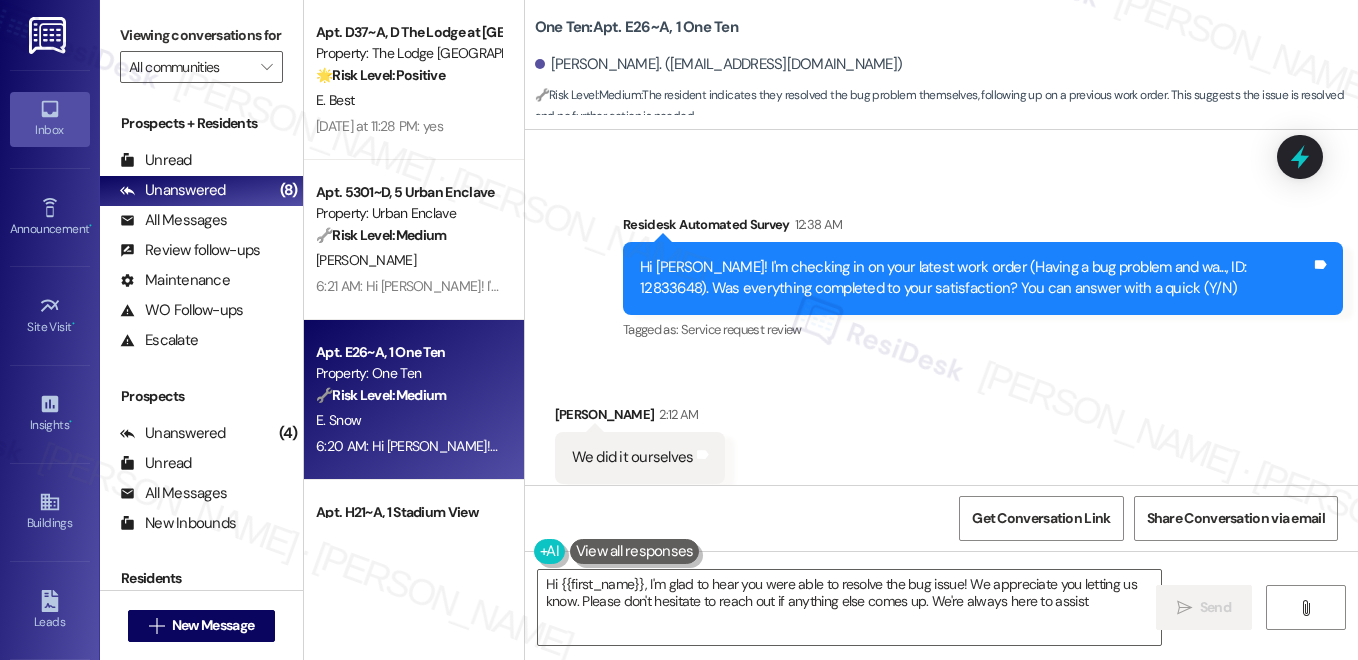 type on "Hi {{first_name}}, I'm glad to hear you were able to resolve the bug issue! We appreciate you letting us know. Please don't hesitate to reach out if anything else comes up. We're always here to assist!" 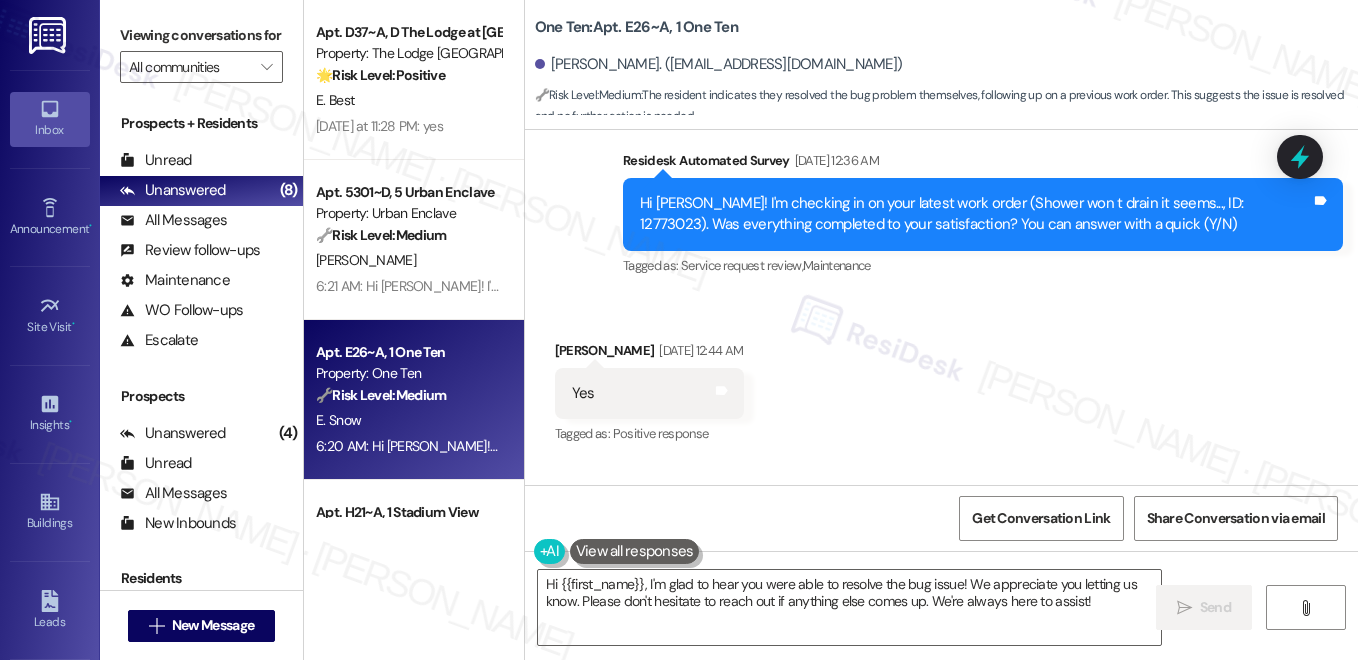 scroll, scrollTop: 2011, scrollLeft: 0, axis: vertical 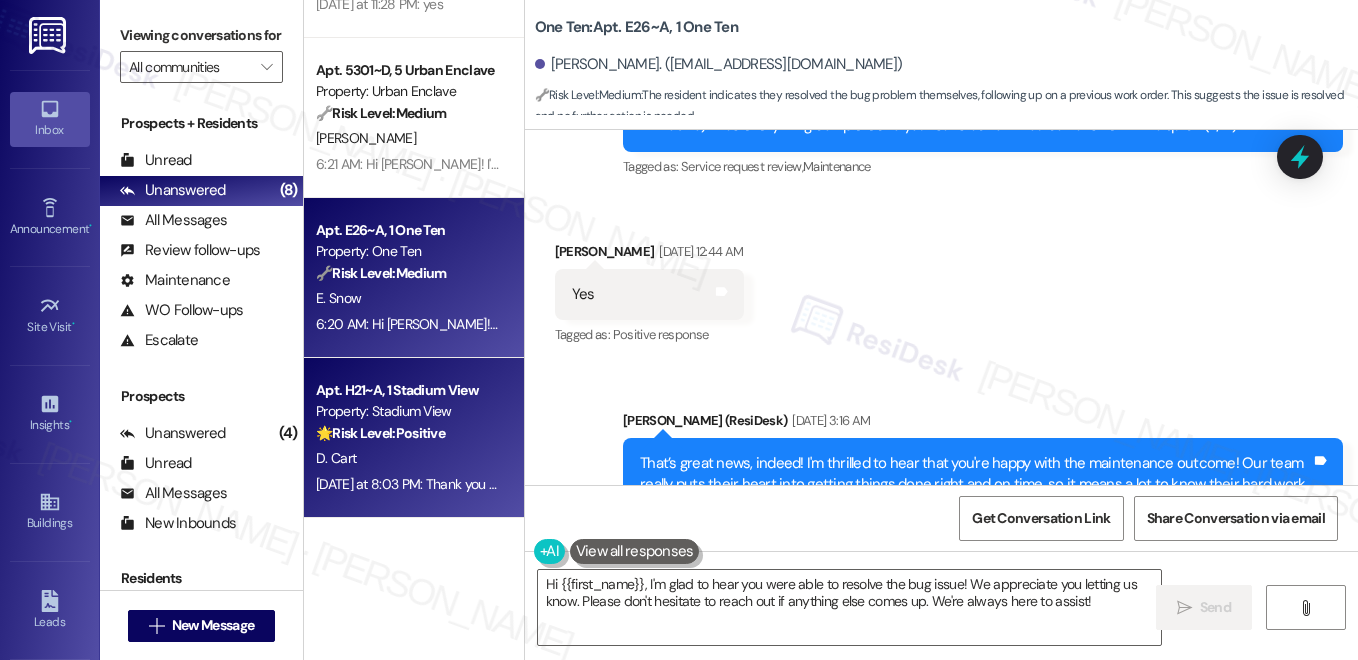 click on "D. Cart" at bounding box center (408, 458) 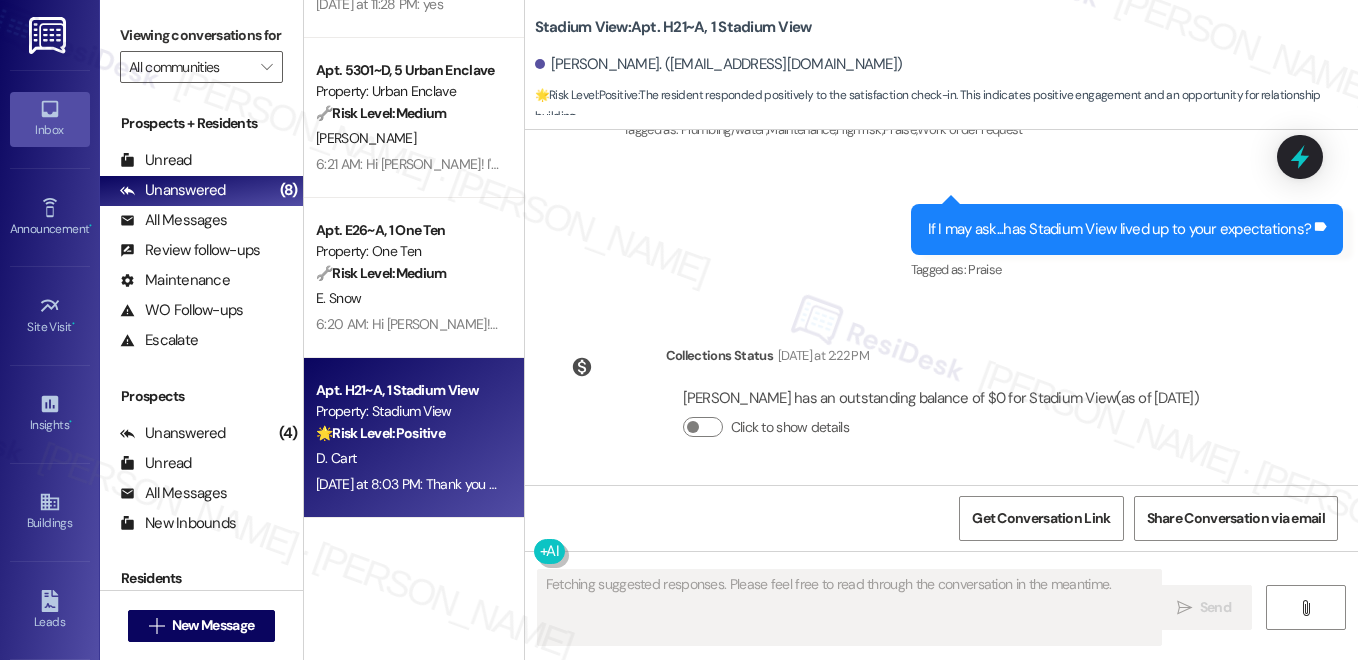 scroll, scrollTop: 2277, scrollLeft: 0, axis: vertical 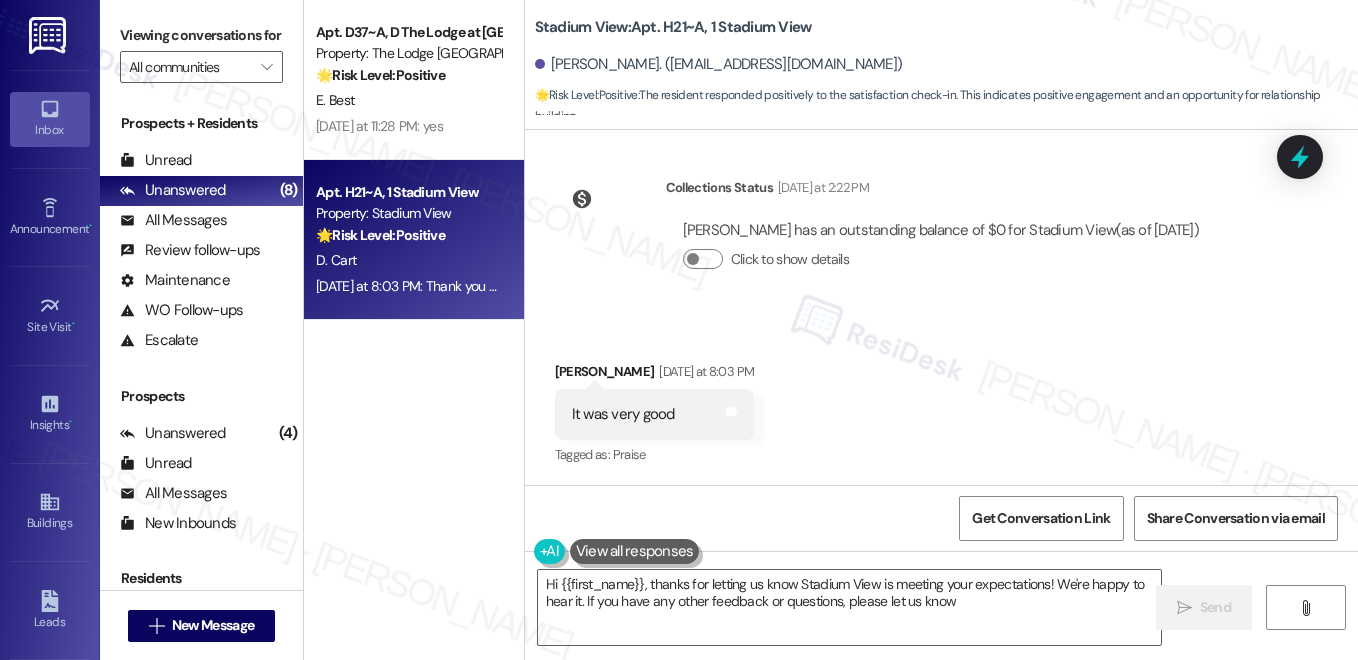 type on "Hi {{first_name}}, thanks for letting us know Stadium View is meeting your expectations! We're happy to hear it. If you have any other feedback or questions, please let us know!" 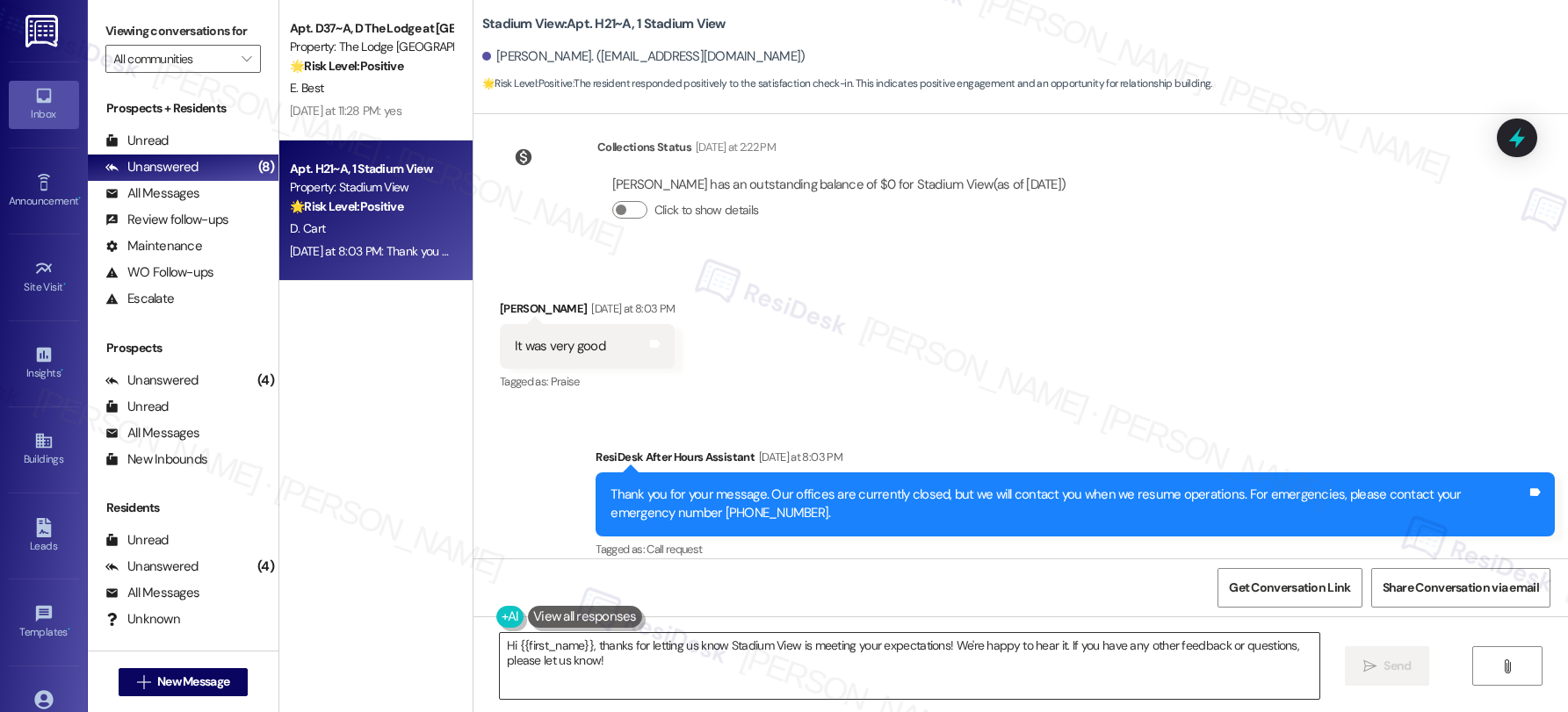 scroll, scrollTop: 1902, scrollLeft: 0, axis: vertical 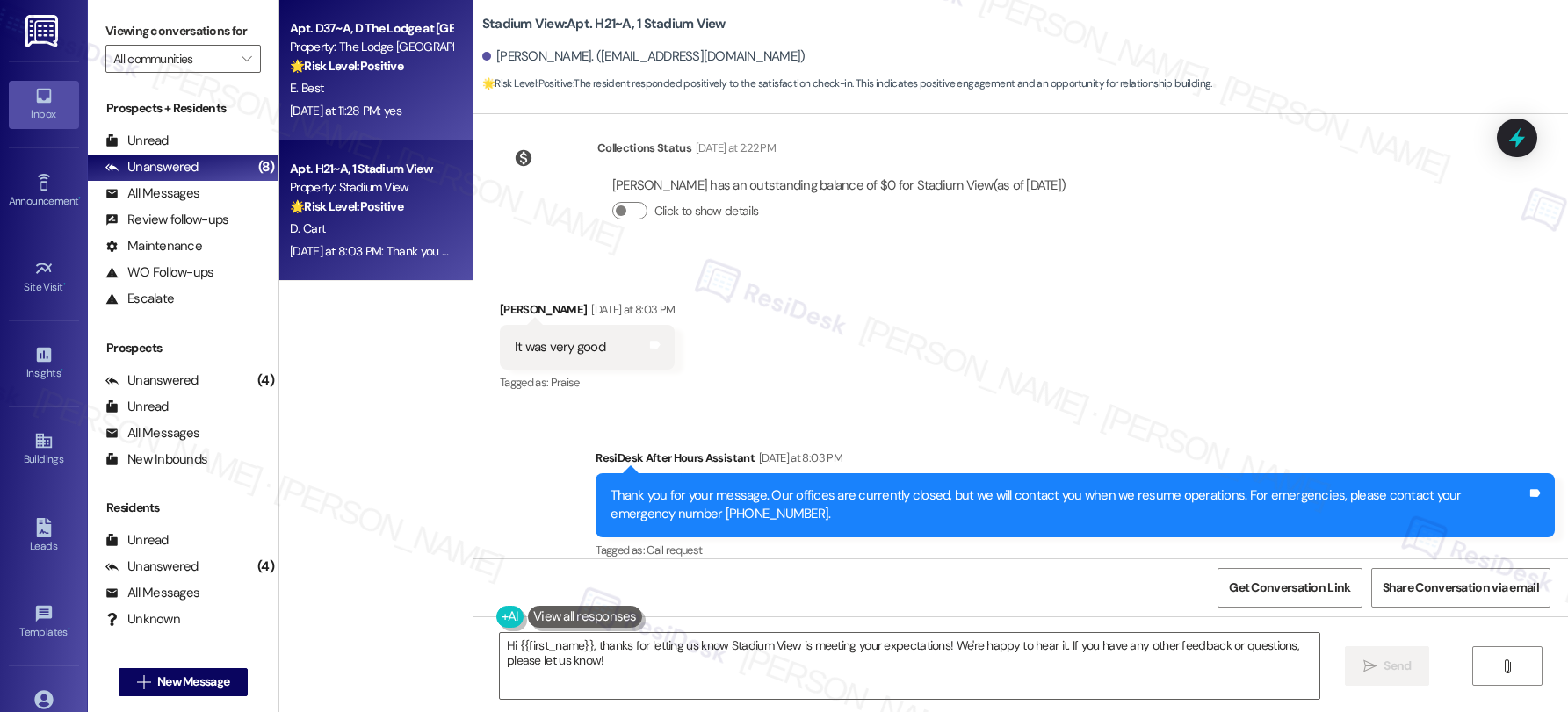 click on "🌟  Risk Level:  Positive The resident responded positively to a satisfaction check-in. This indicates positive engagement and an opportunity for relationship building." at bounding box center (371, 66) 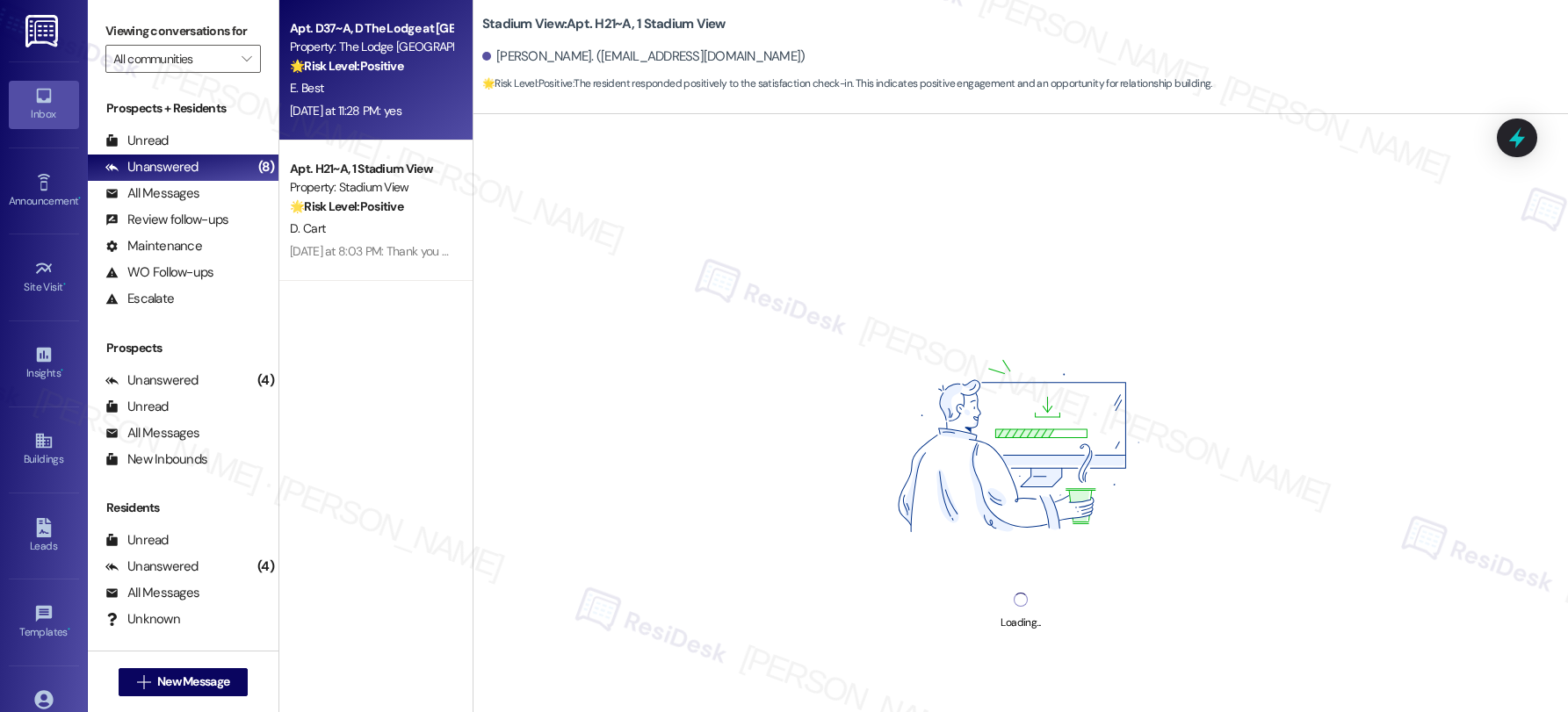 click on "🌟  Risk Level:  Positive The resident responded positively to a satisfaction check-in. This indicates positive engagement and an opportunity for relationship building." at bounding box center [371, 66] 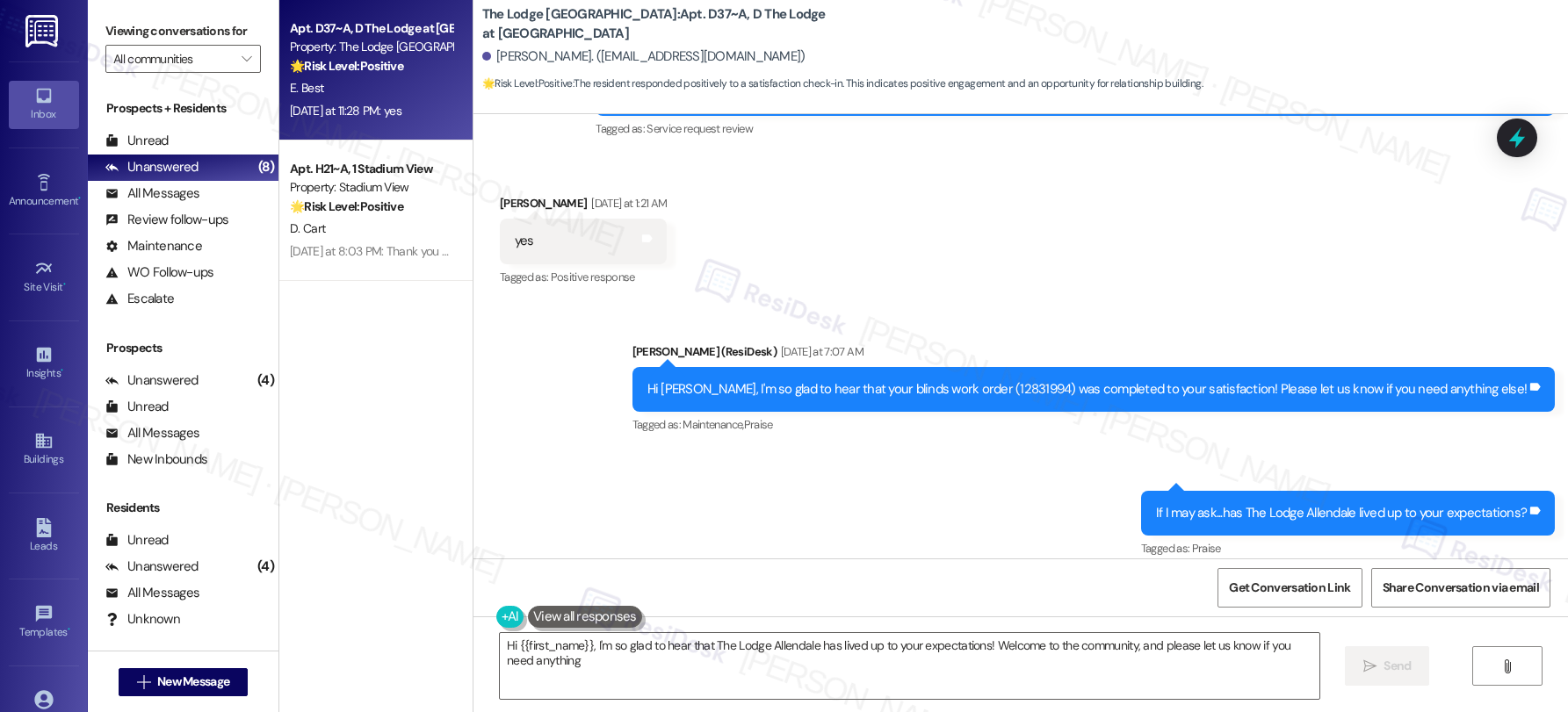 scroll, scrollTop: 7288, scrollLeft: 0, axis: vertical 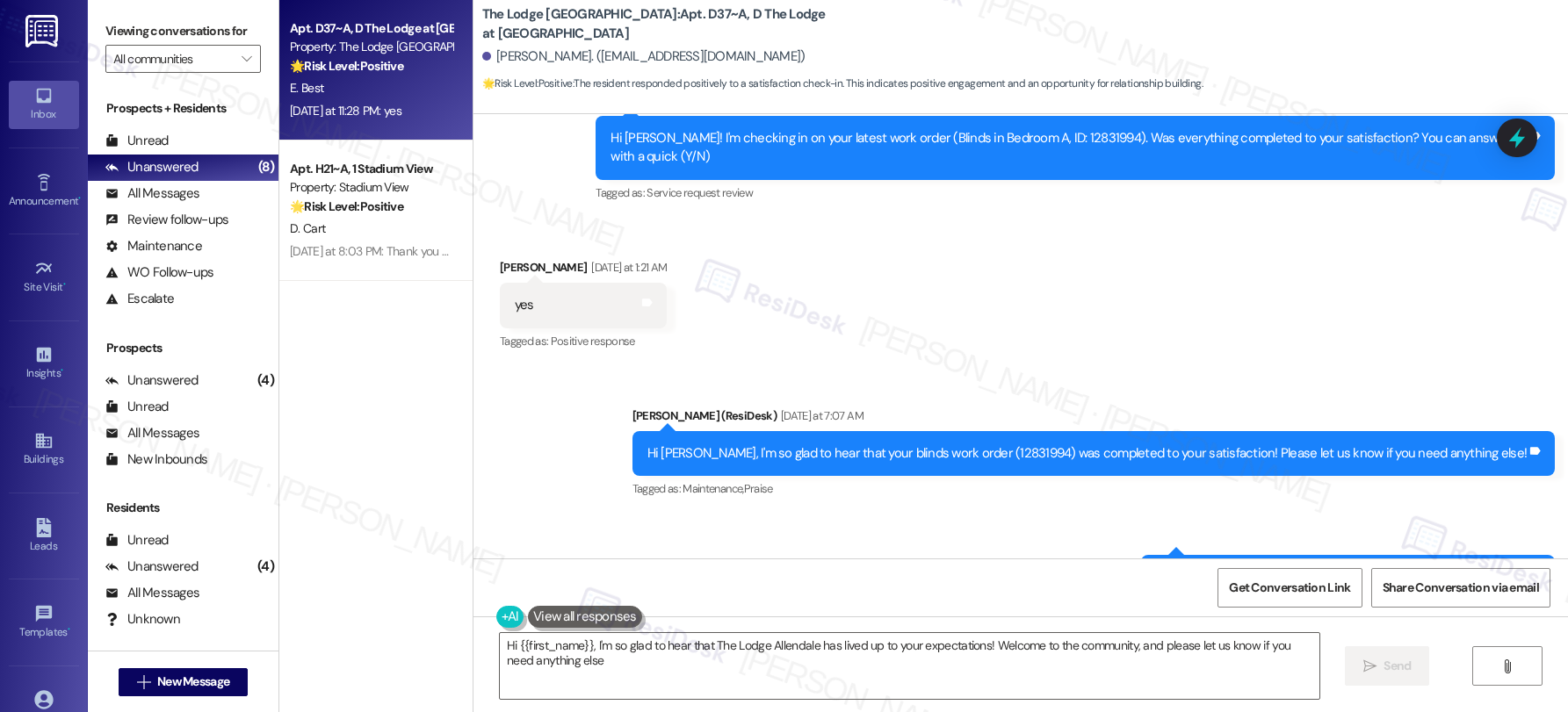 type on "Hi {{first_name}}, I'm so glad to hear that The Lodge Allendale has lived up to your expectations! Welcome to the community, and please let us know if you need anything else!" 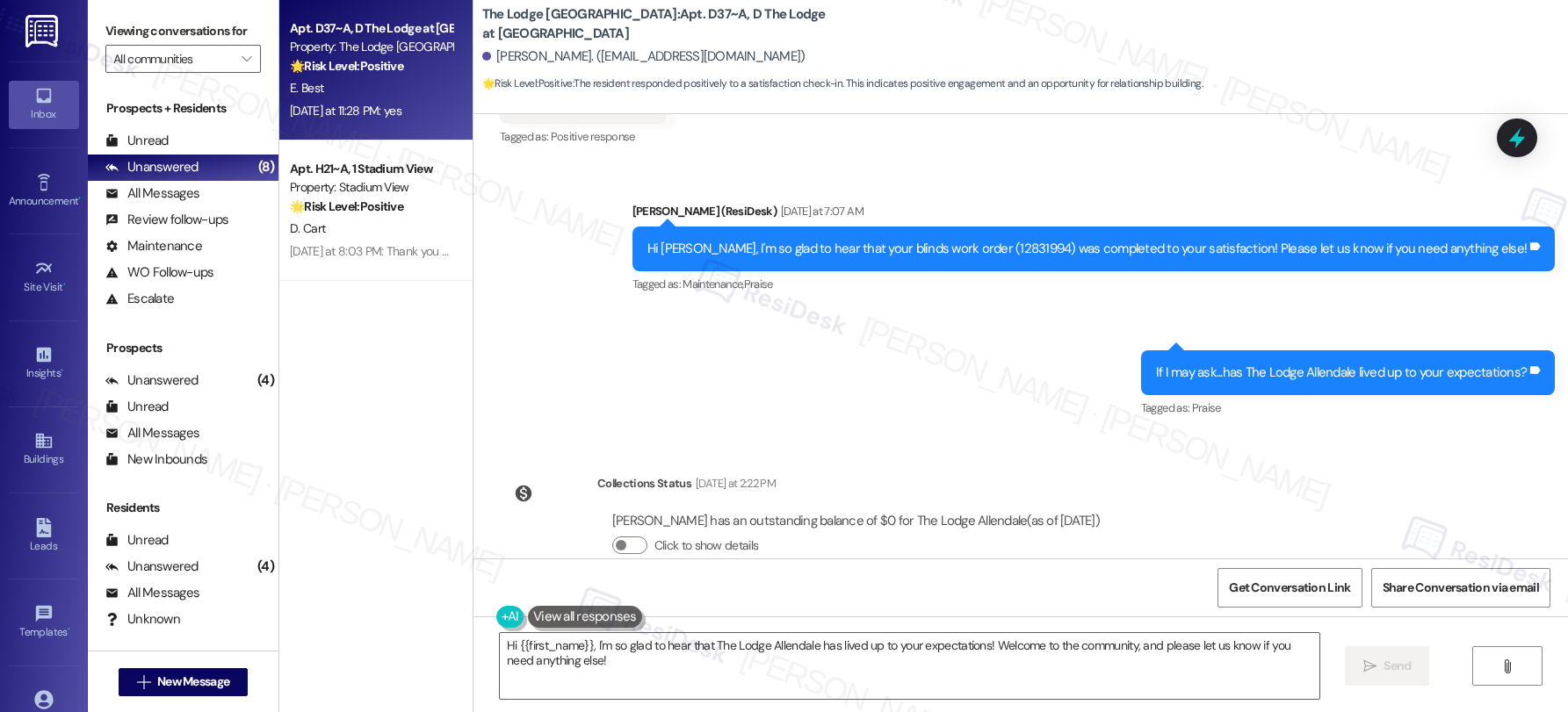 scroll, scrollTop: 7603, scrollLeft: 0, axis: vertical 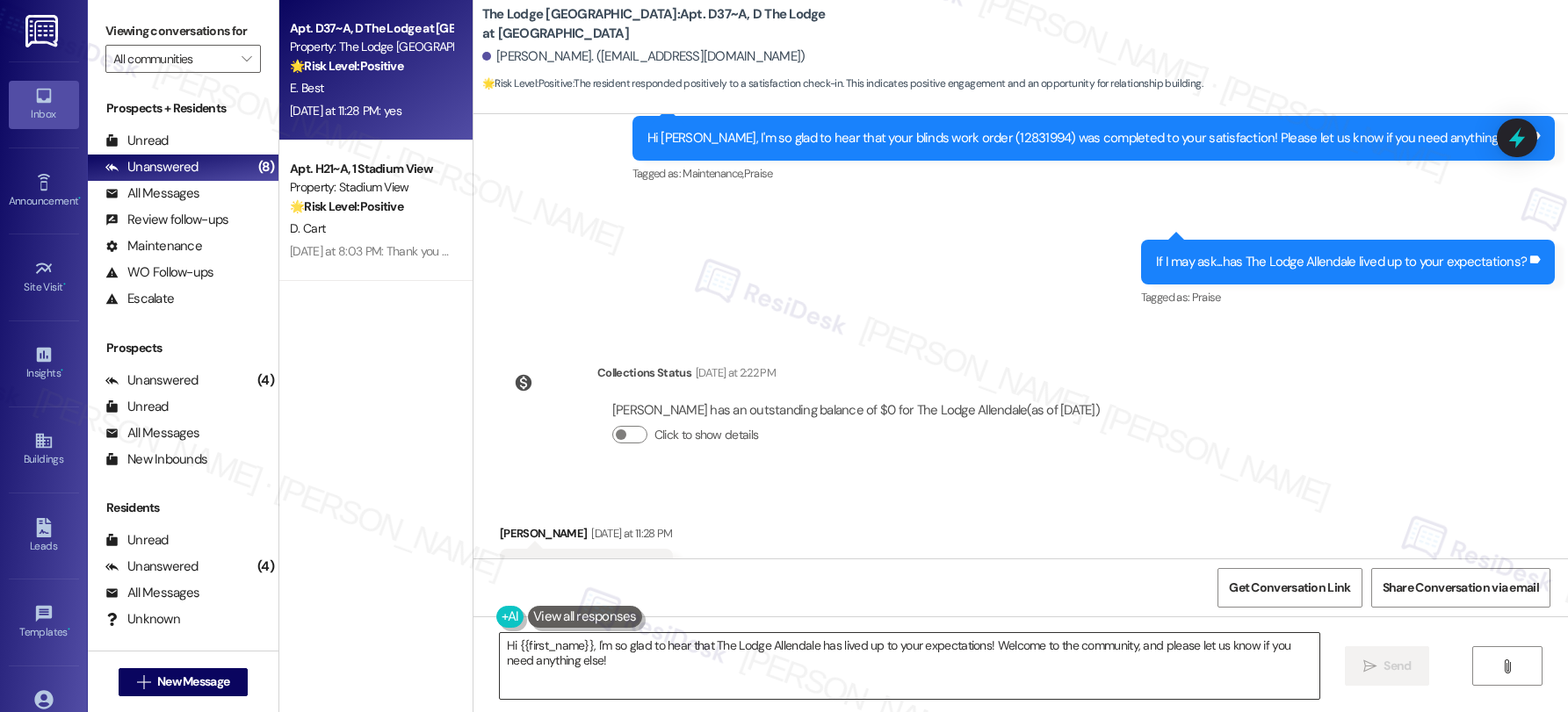 click on "Hi {{first_name}}, I'm so glad to hear that The Lodge Allendale has lived up to your expectations! Welcome to the community, and please let us know if you need anything else!" at bounding box center [909, 665] 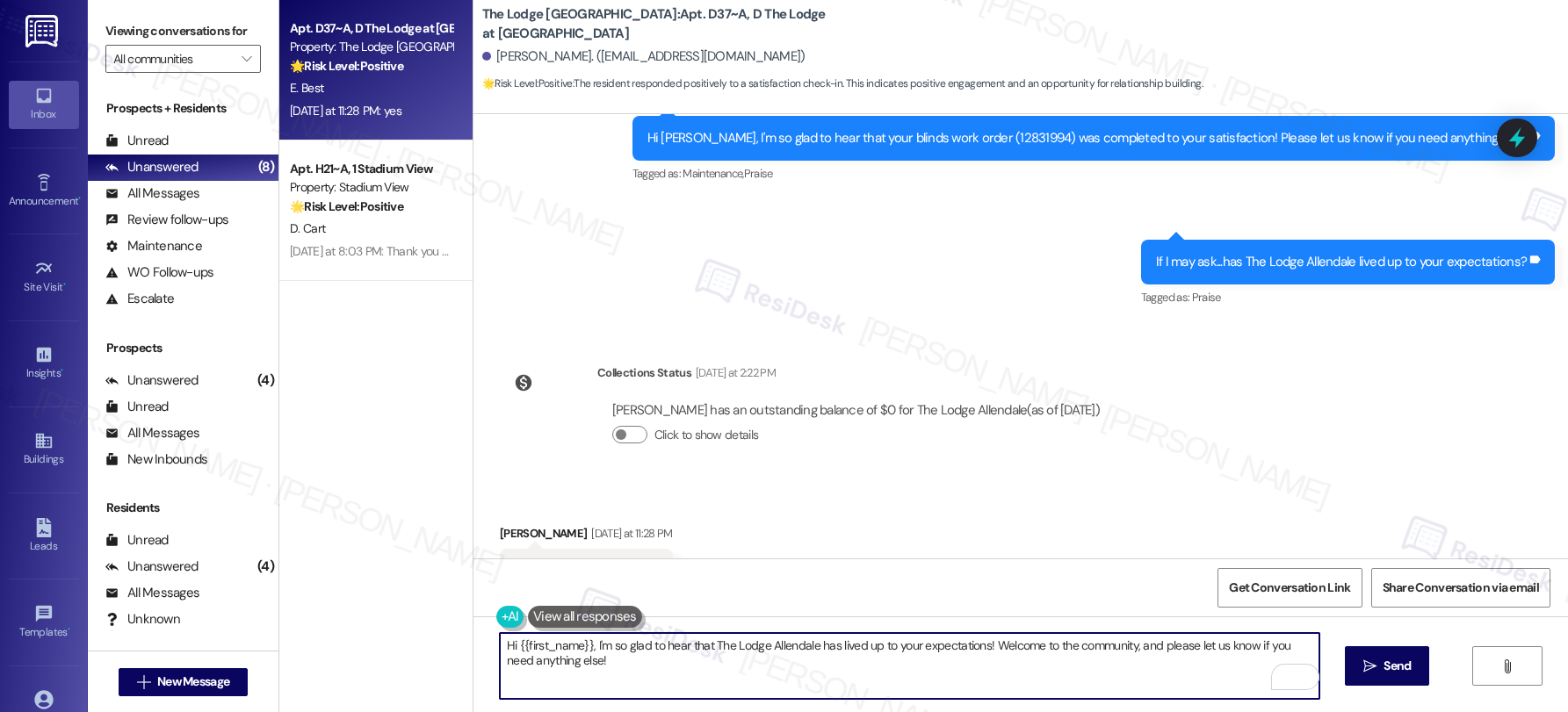click on "Hi {{first_name}}, I'm so glad to hear that The Lodge Allendale has lived up to your expectations! Welcome to the community, and please let us know if you need anything else!" at bounding box center (909, 665) 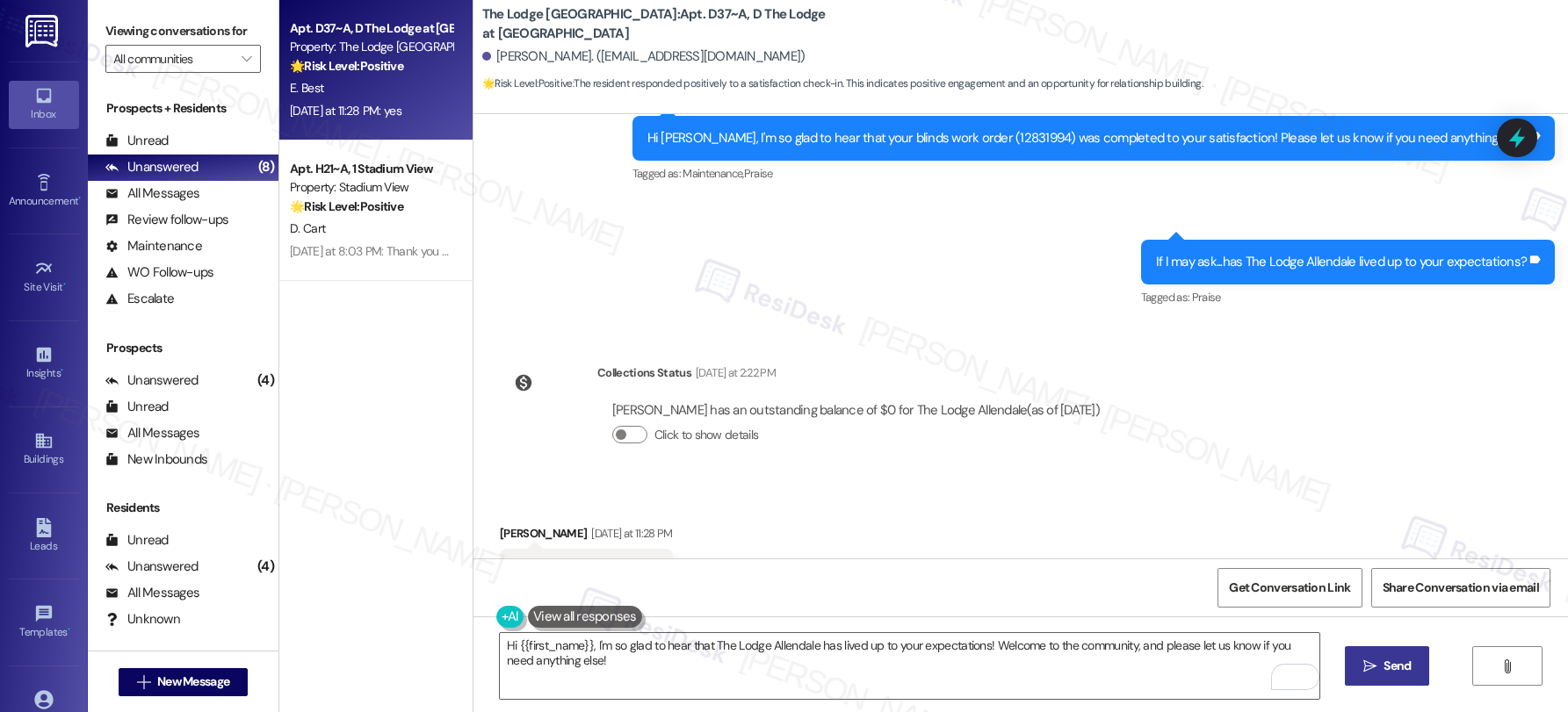 click on "Send" at bounding box center [1397, 665] 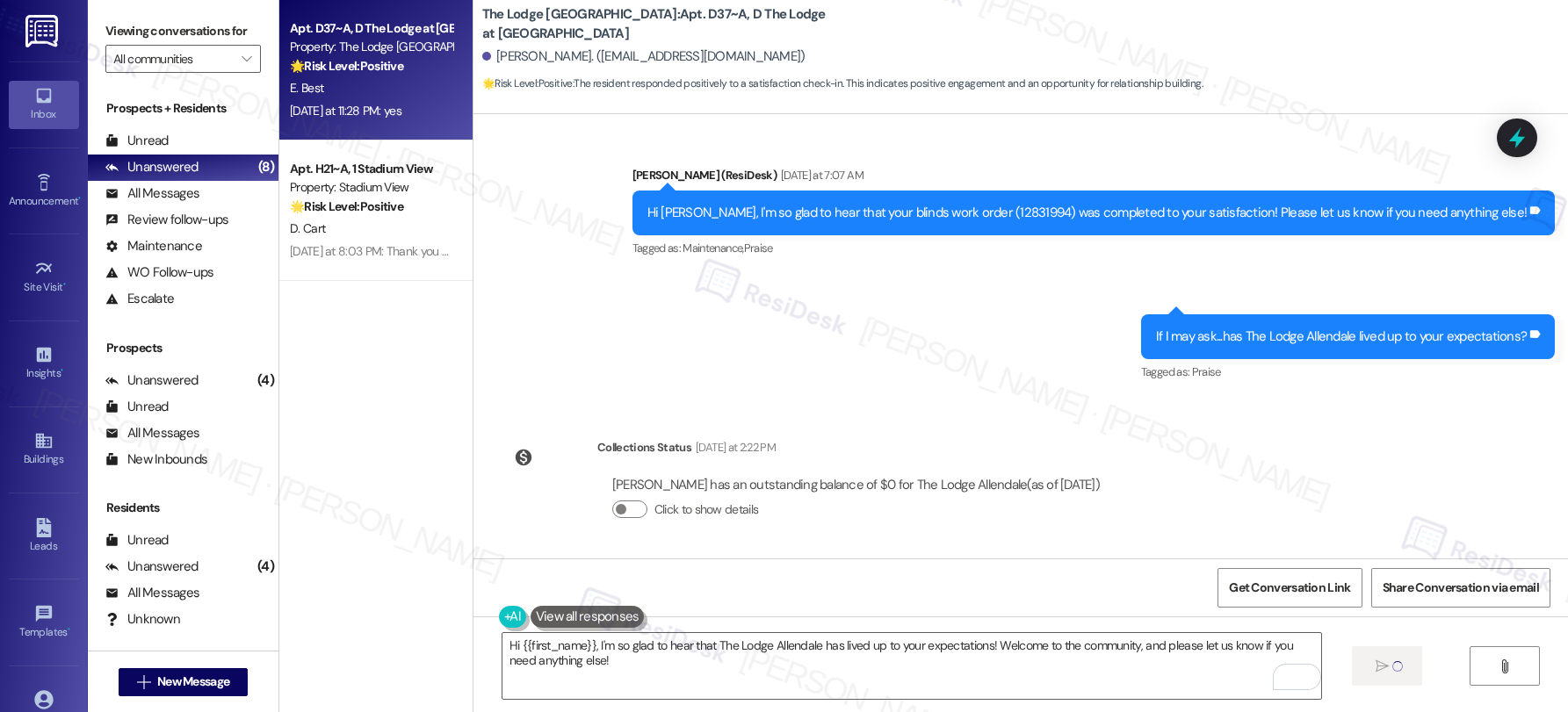 type 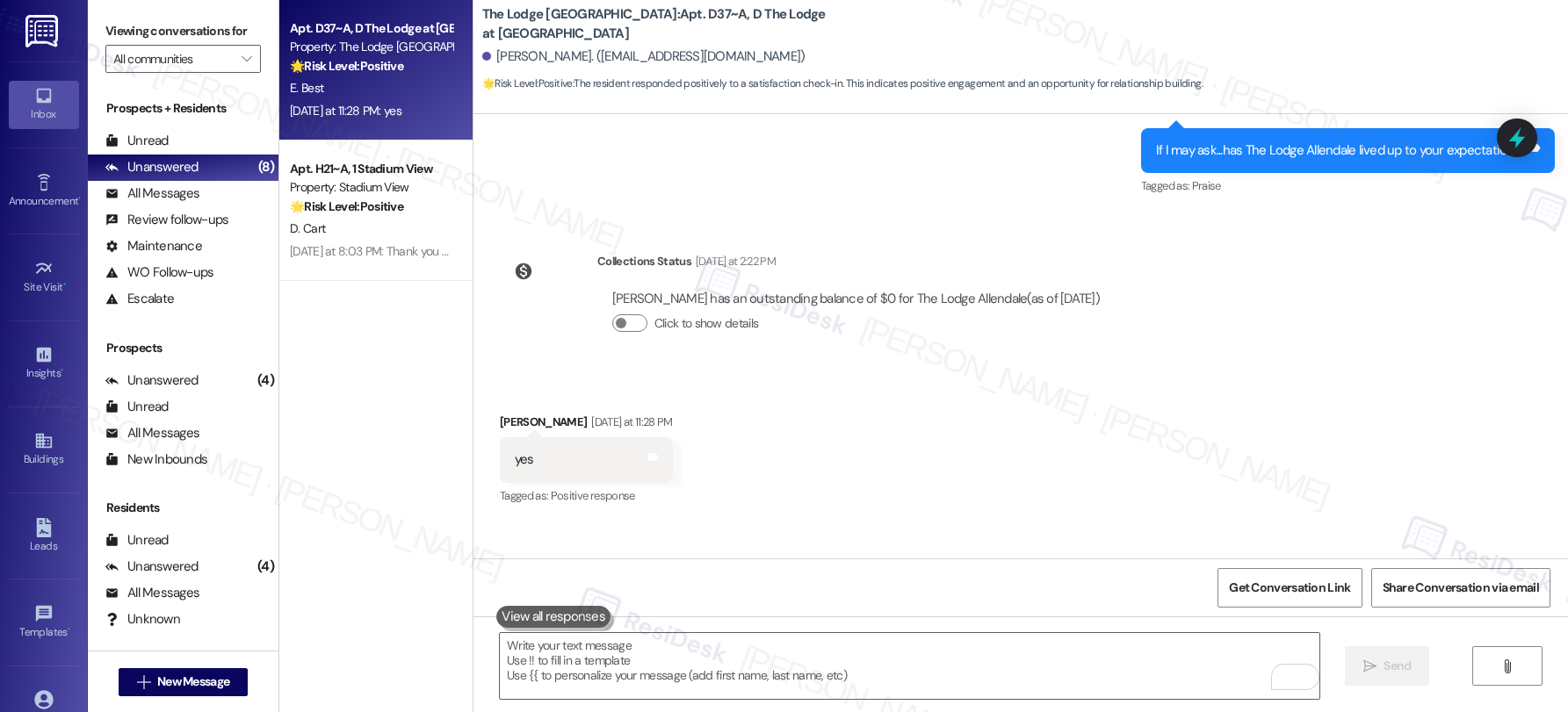 scroll, scrollTop: 7726, scrollLeft: 0, axis: vertical 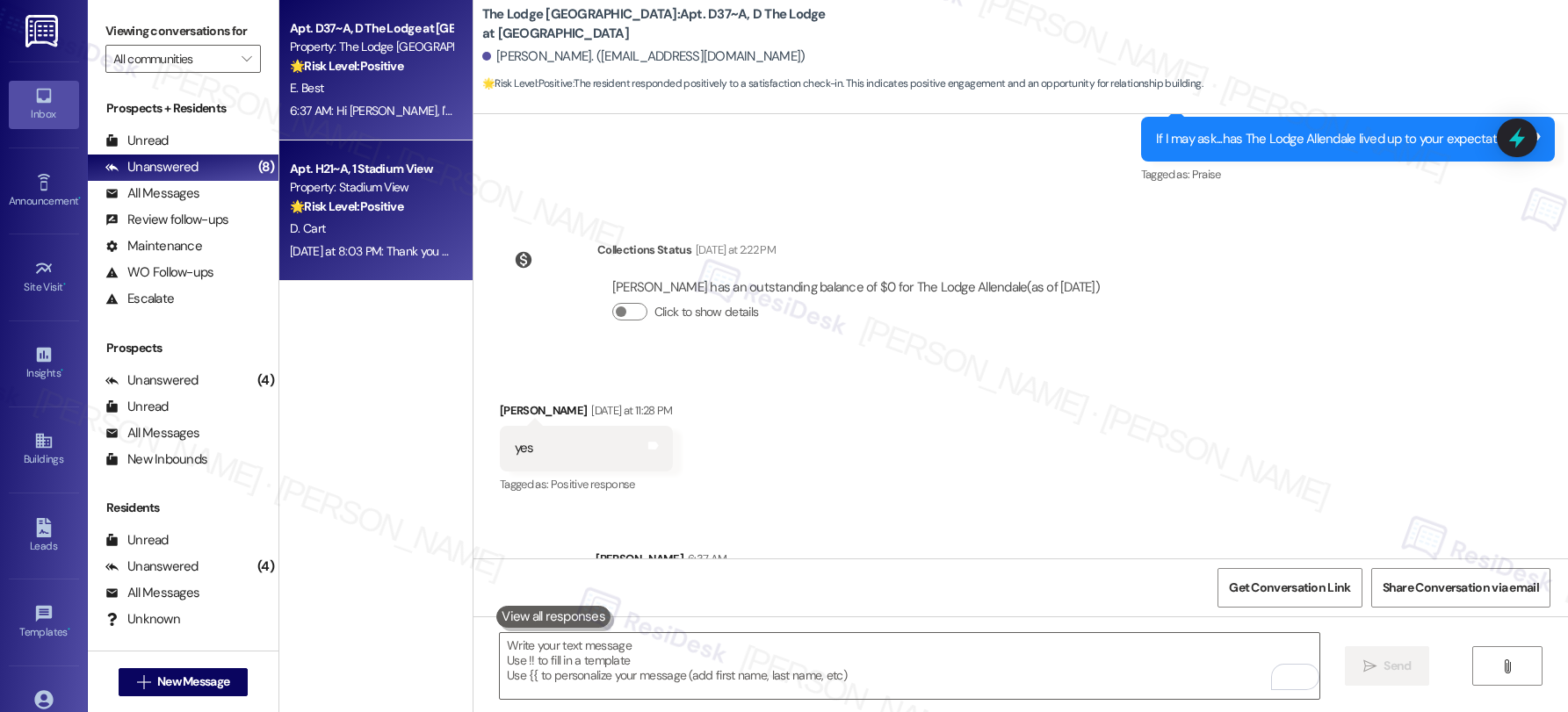 click on "D. Cart" at bounding box center (371, 228) 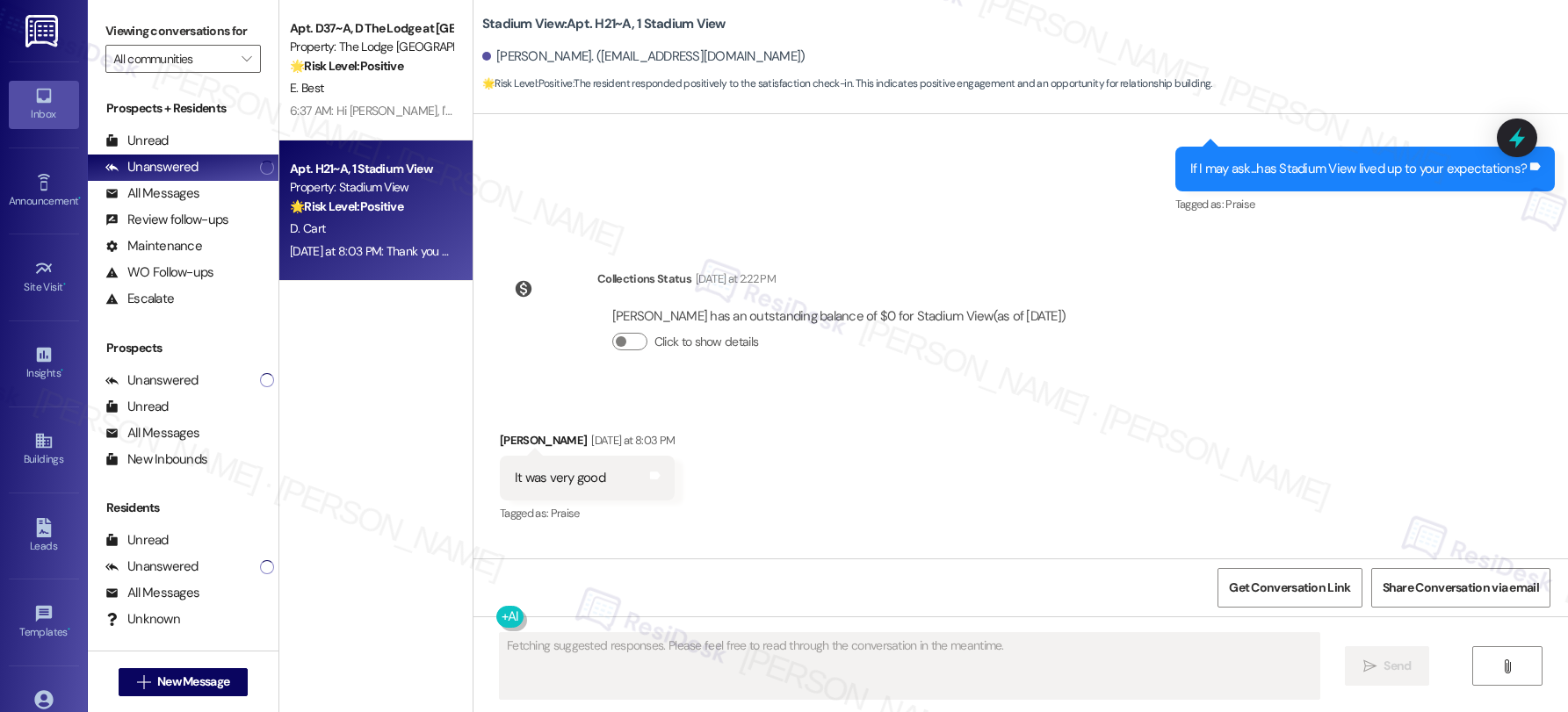scroll, scrollTop: 1755, scrollLeft: 0, axis: vertical 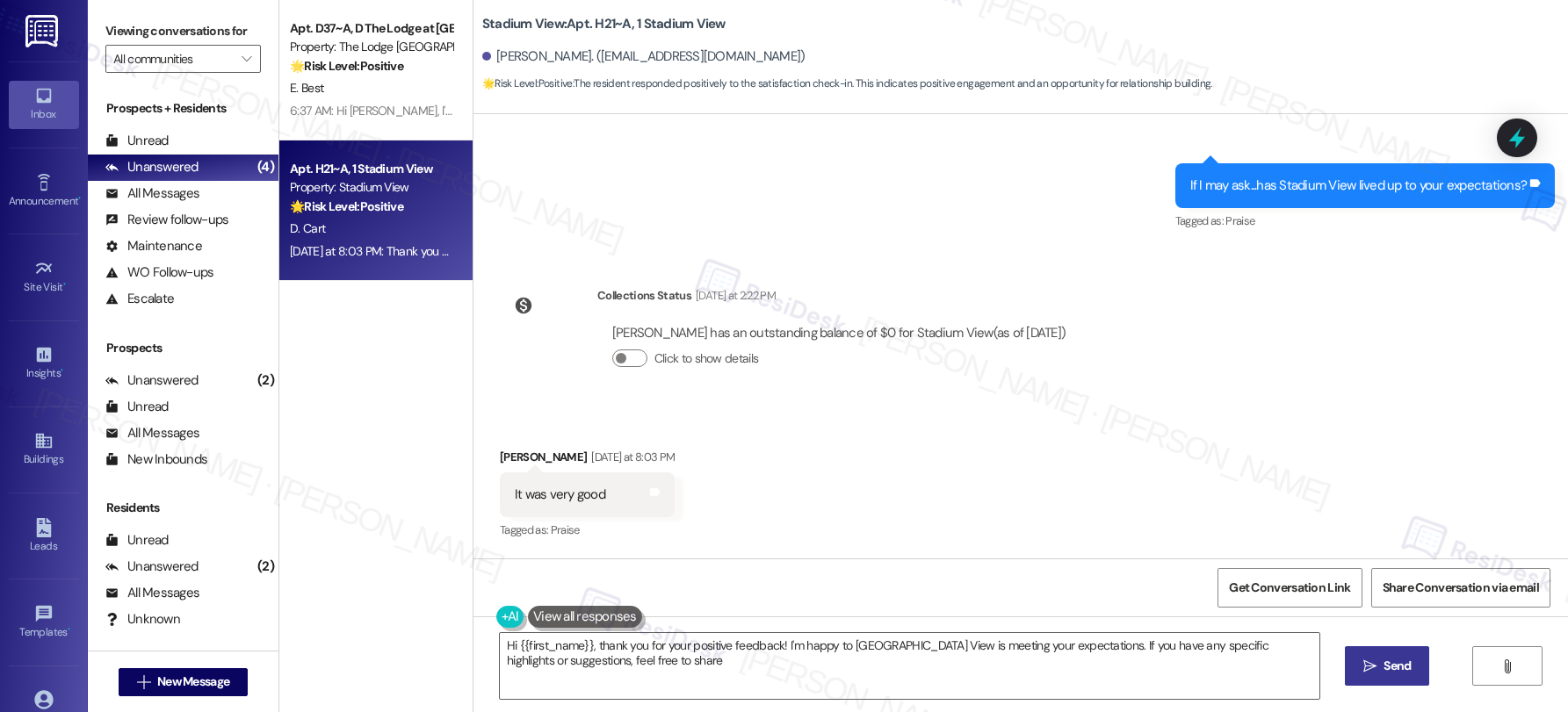 type on "Hi {{first_name}}, thank you for your positive feedback! I'm happy to [GEOGRAPHIC_DATA] View is meeting your expectations. If you have any specific highlights or suggestions, feel free to share!" 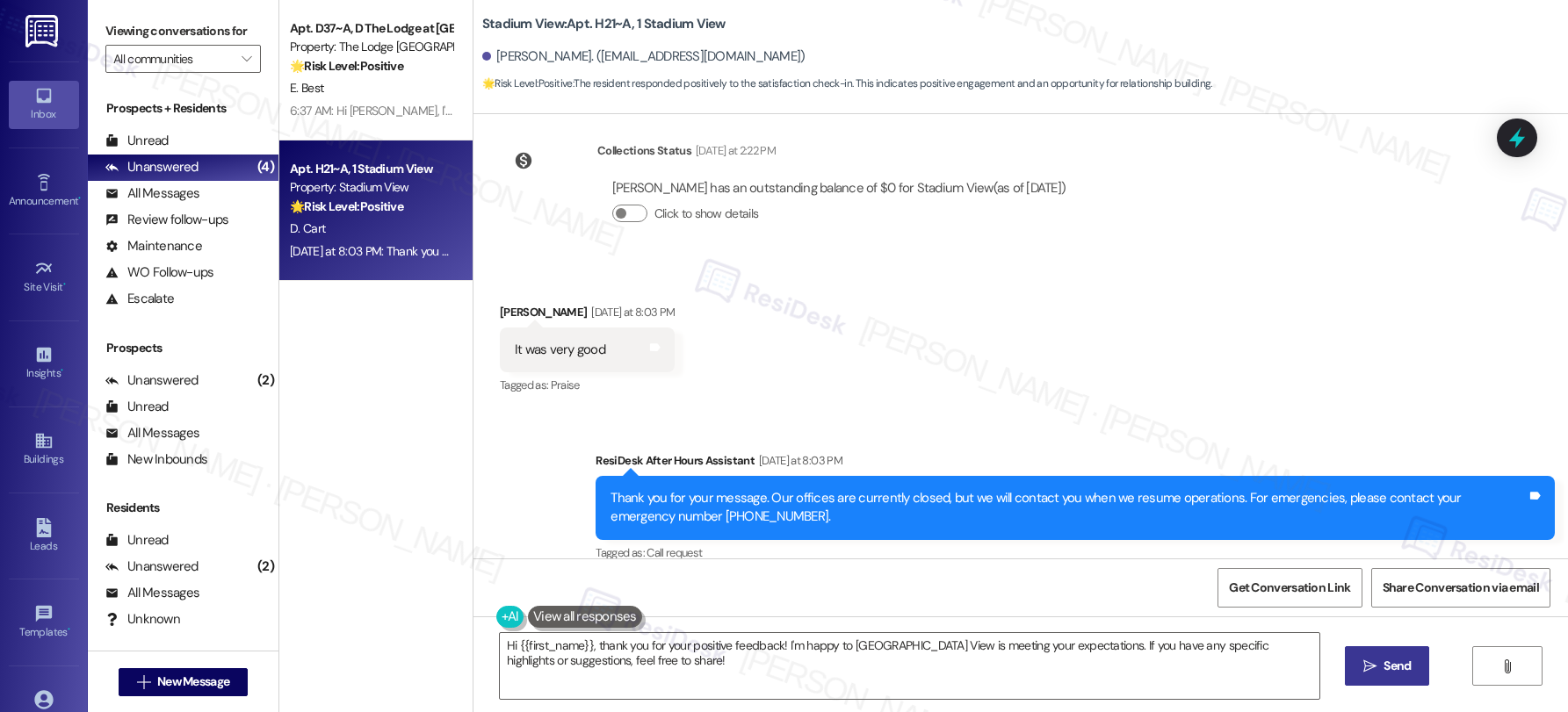 scroll, scrollTop: 1902, scrollLeft: 0, axis: vertical 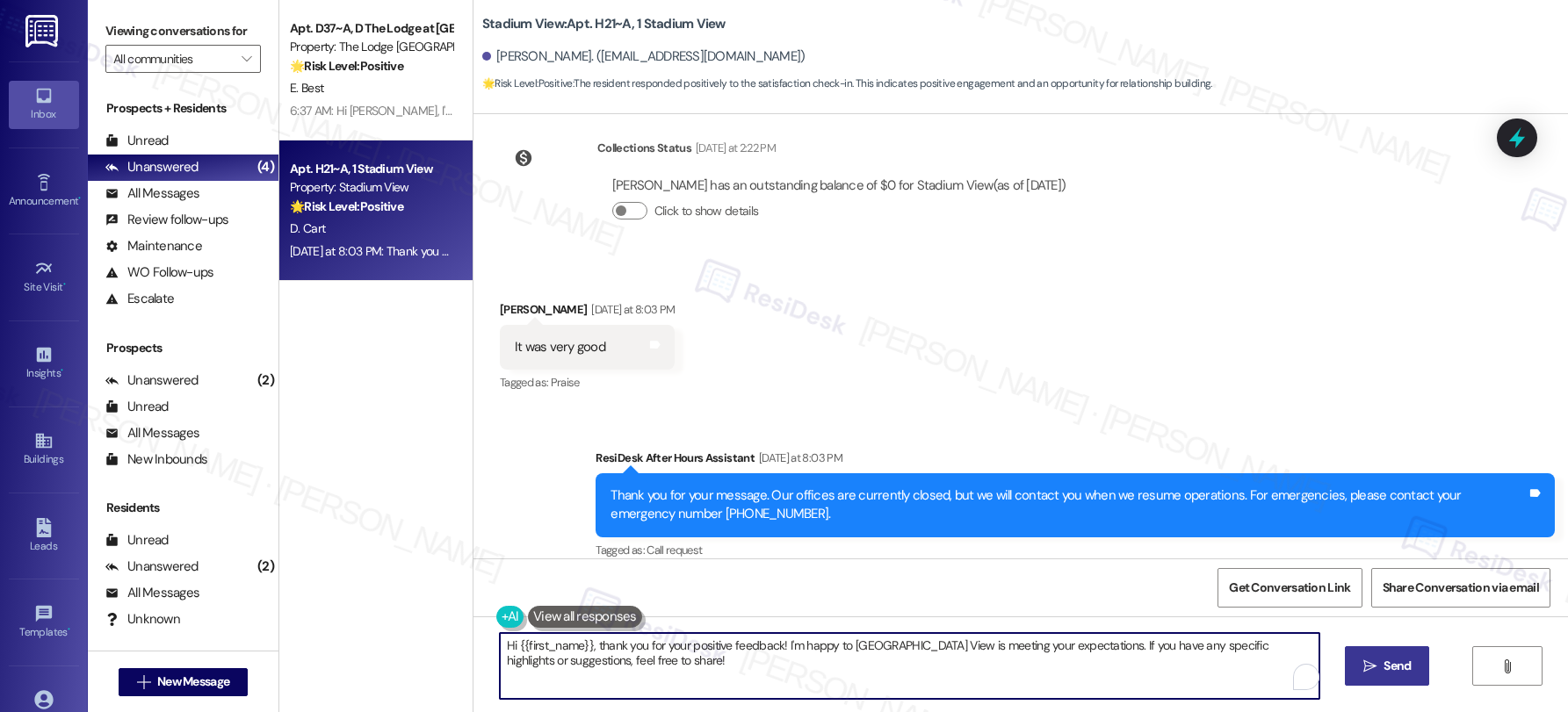 click on "Hi {{first_name}}, thank you for your positive feedback! I'm happy to [GEOGRAPHIC_DATA] View is meeting your expectations. If you have any specific highlights or suggestions, feel free to share!" at bounding box center (909, 665) 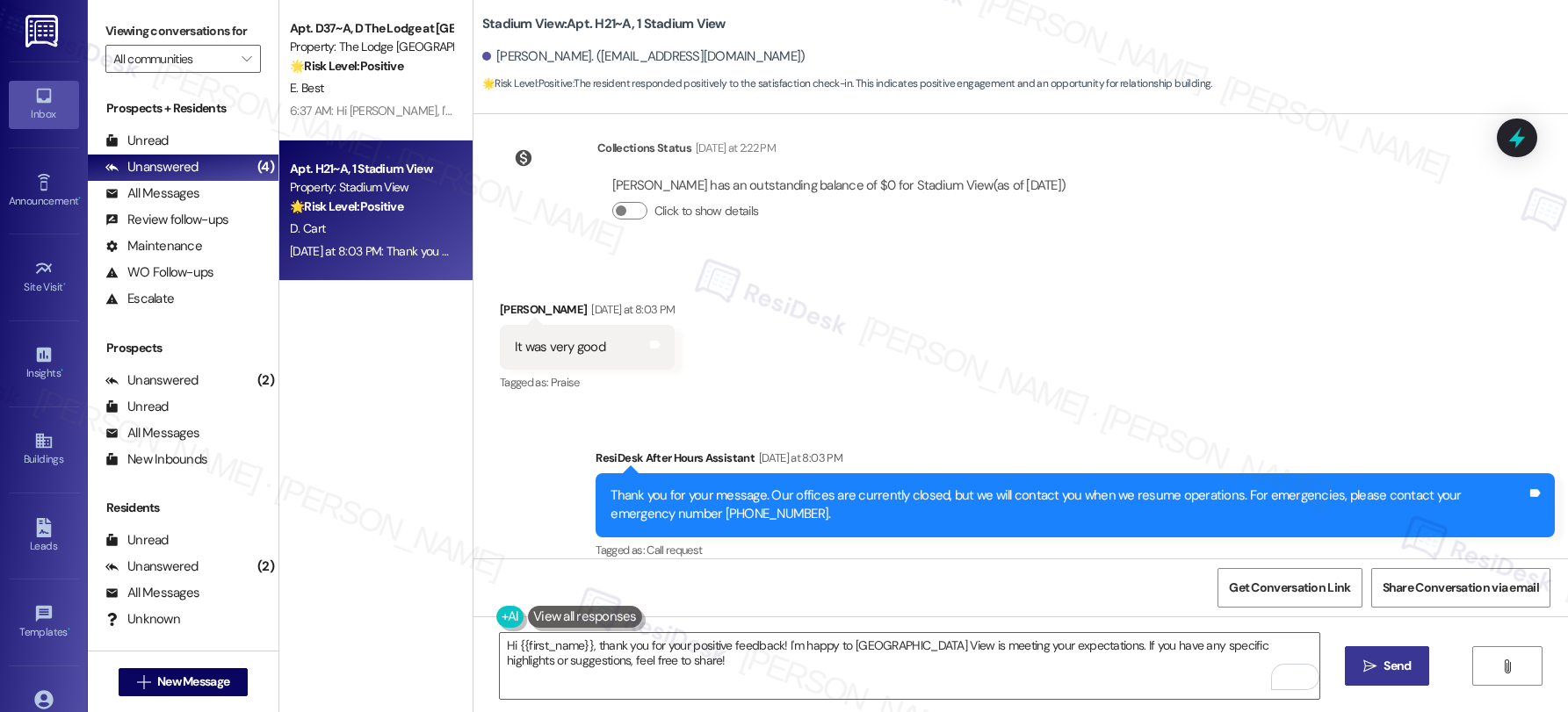 click on "" at bounding box center [1369, 666] 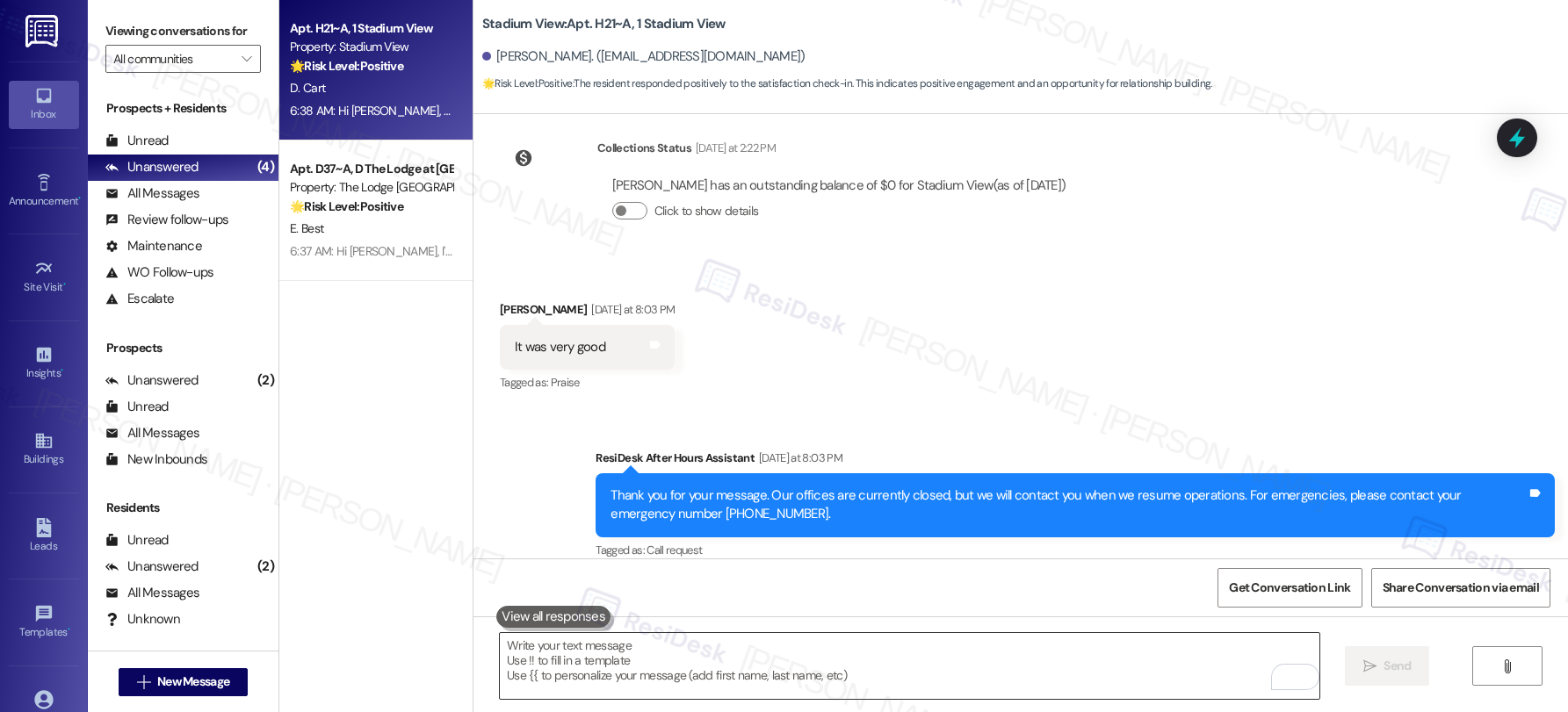 click at bounding box center (909, 665) 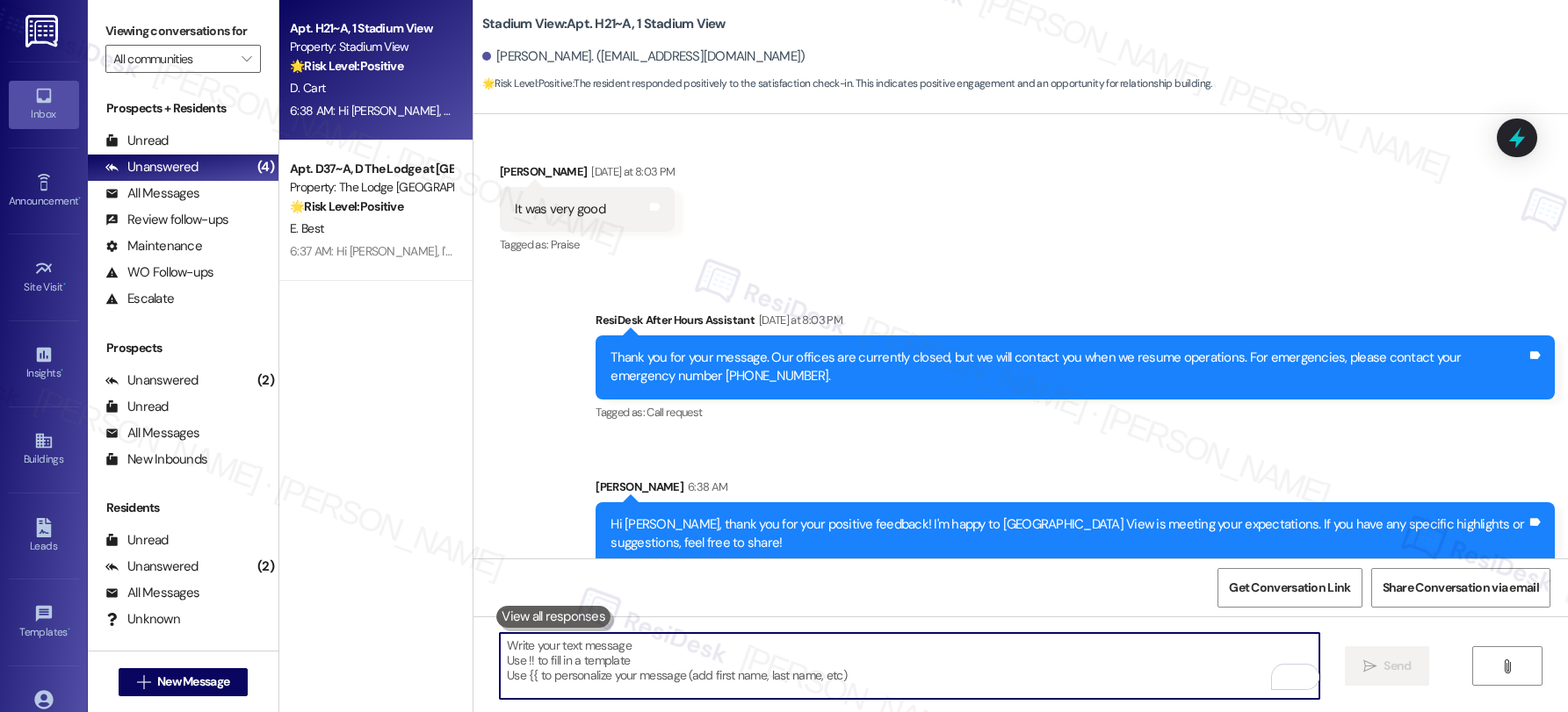 scroll, scrollTop: 2043, scrollLeft: 0, axis: vertical 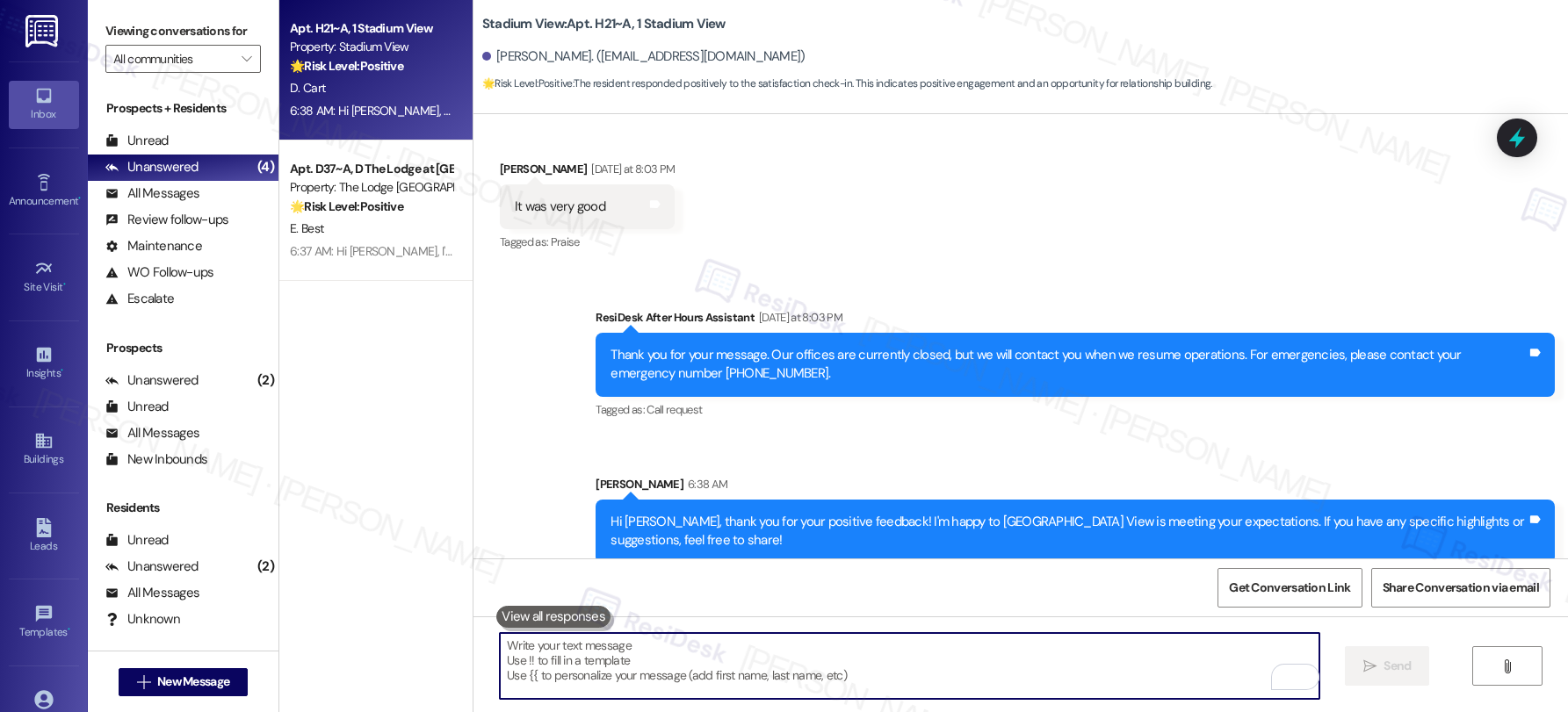 click at bounding box center (909, 665) 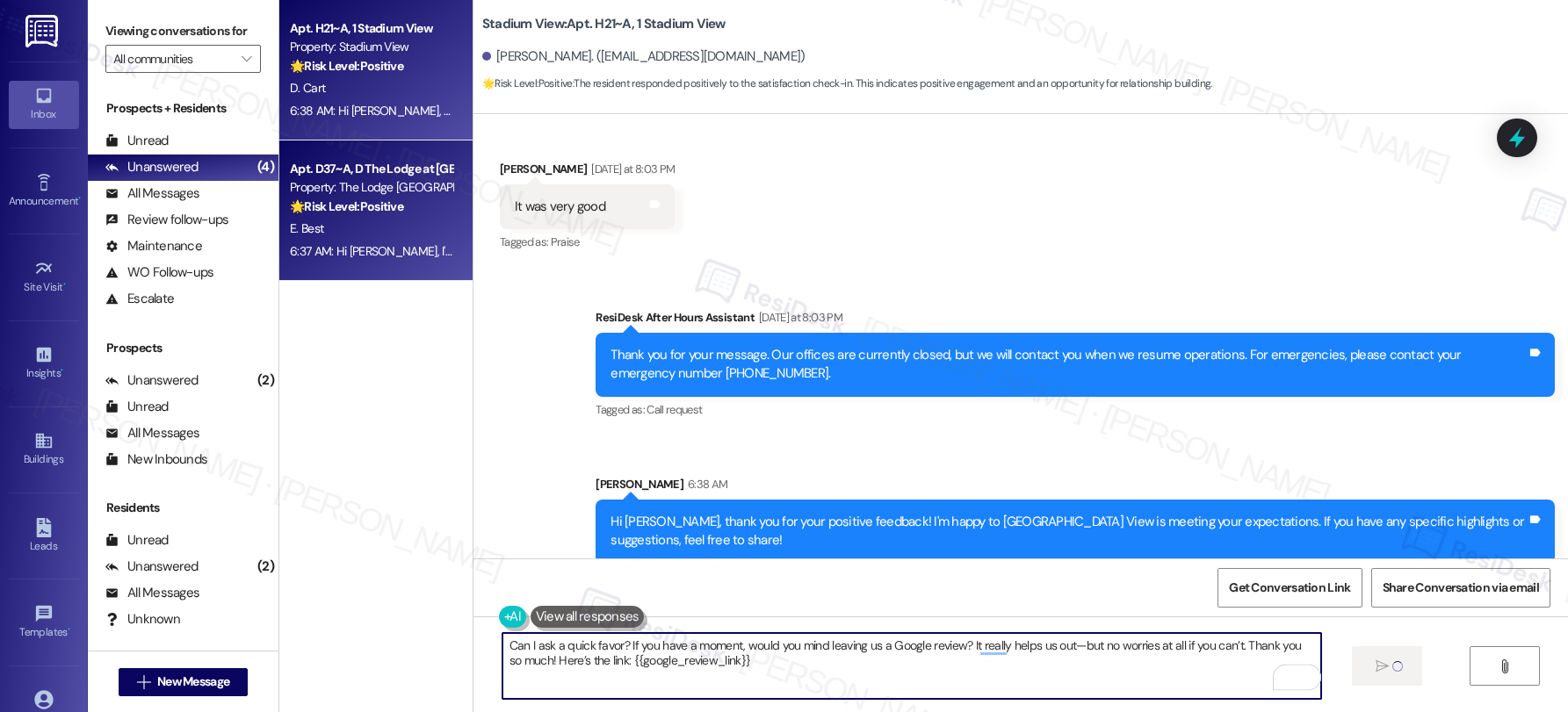type on "Can I ask a quick favor? If you have a moment, would you mind leaving us a Google review? It really helps us out—but no worries at all if you can’t. Thank you so much! Here’s the link: {{google_review_link}}" 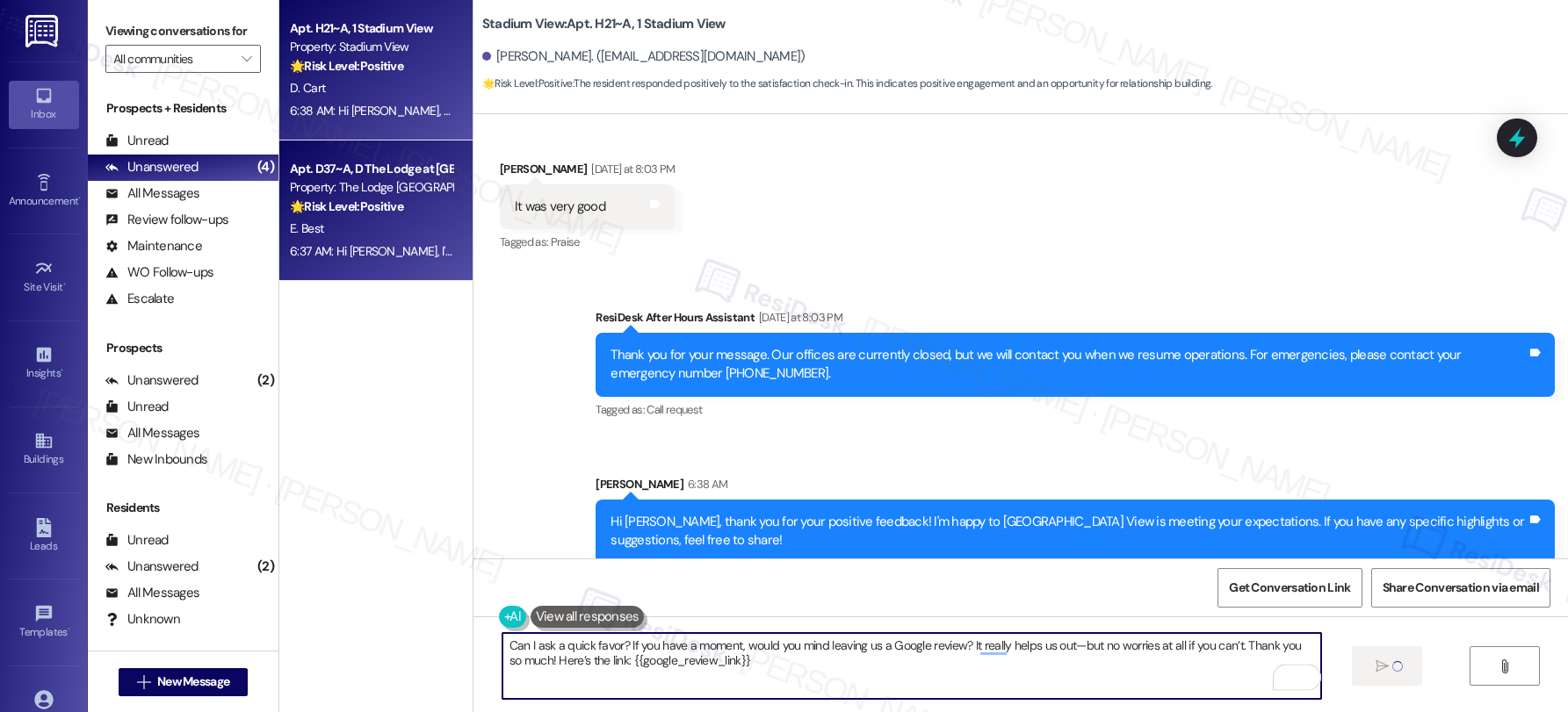 type 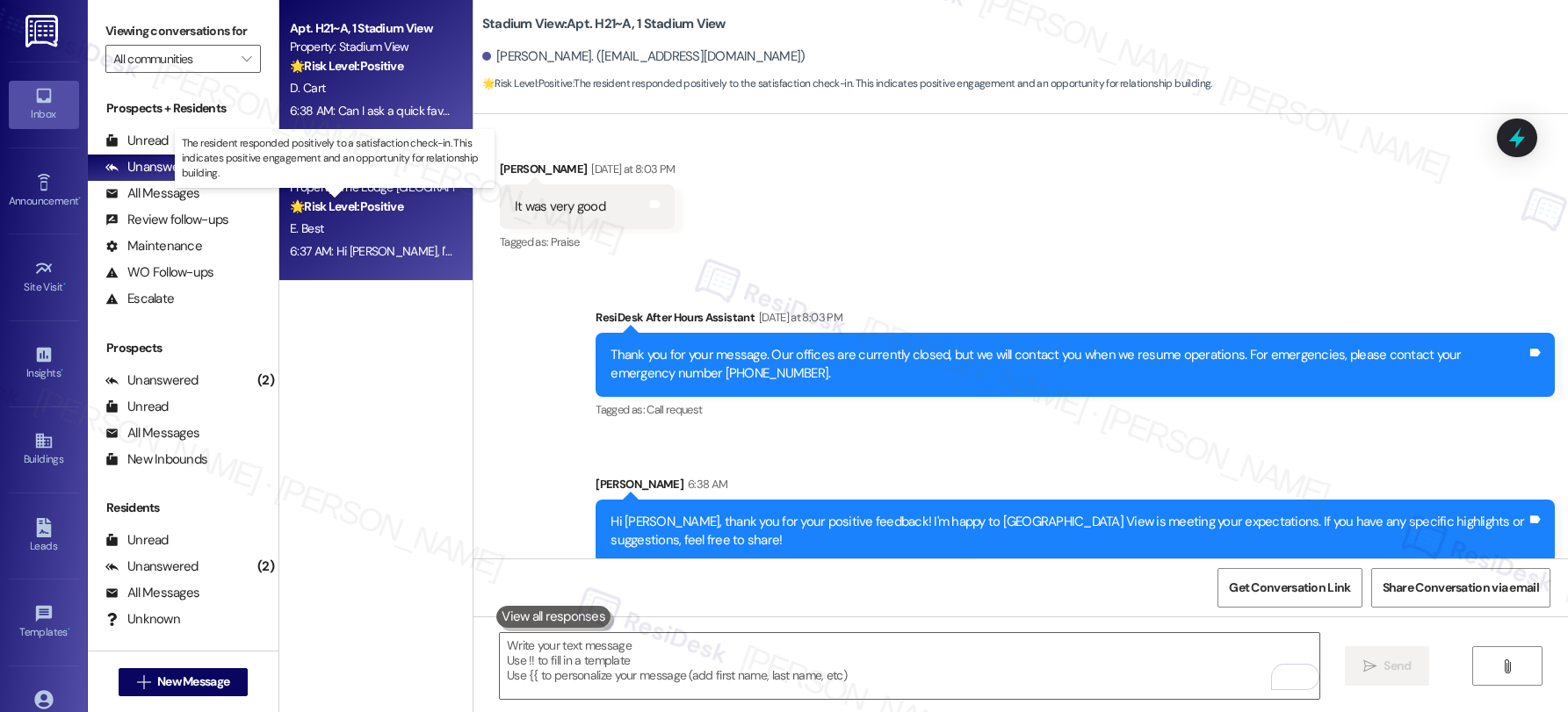 click on "🌟  Risk Level:  Positive" at bounding box center [346, 206] 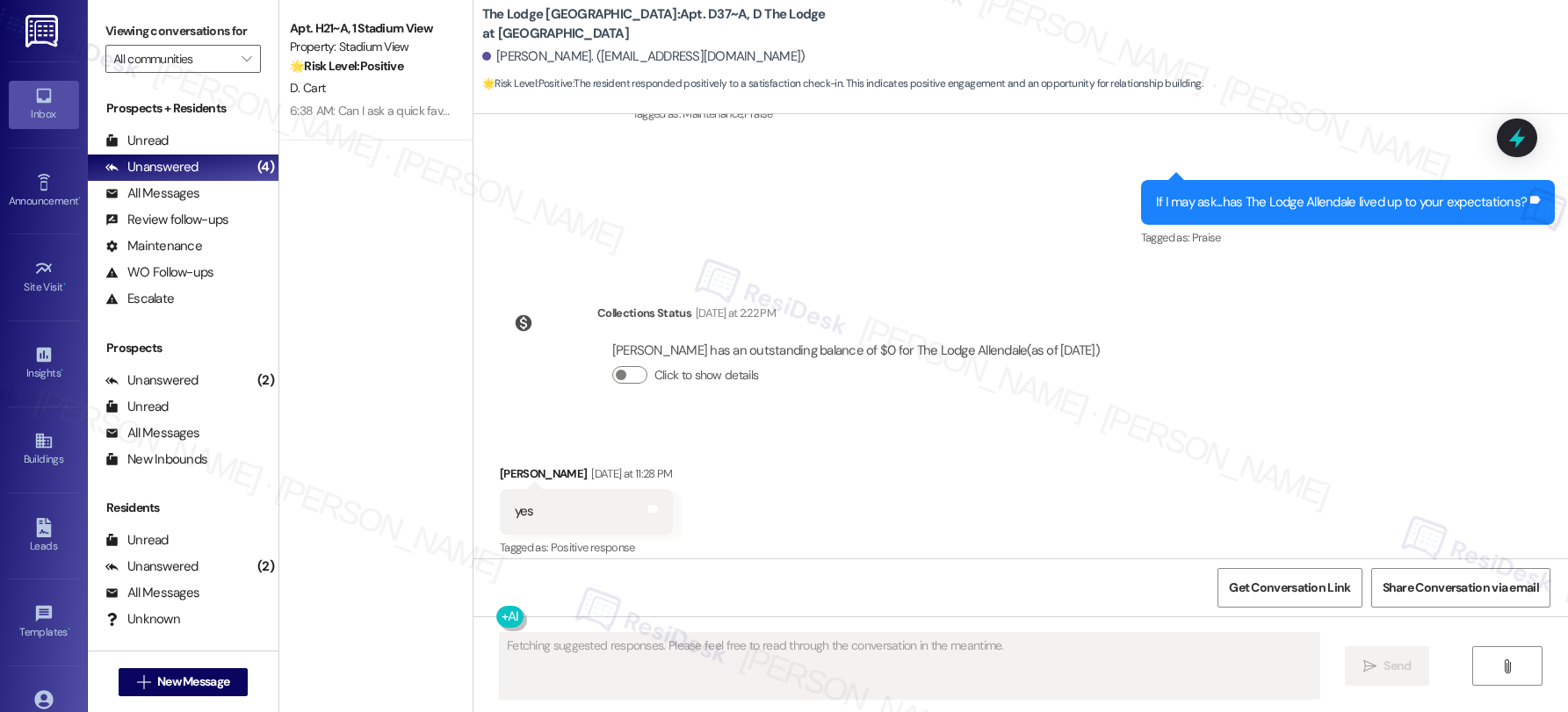 scroll, scrollTop: 7751, scrollLeft: 0, axis: vertical 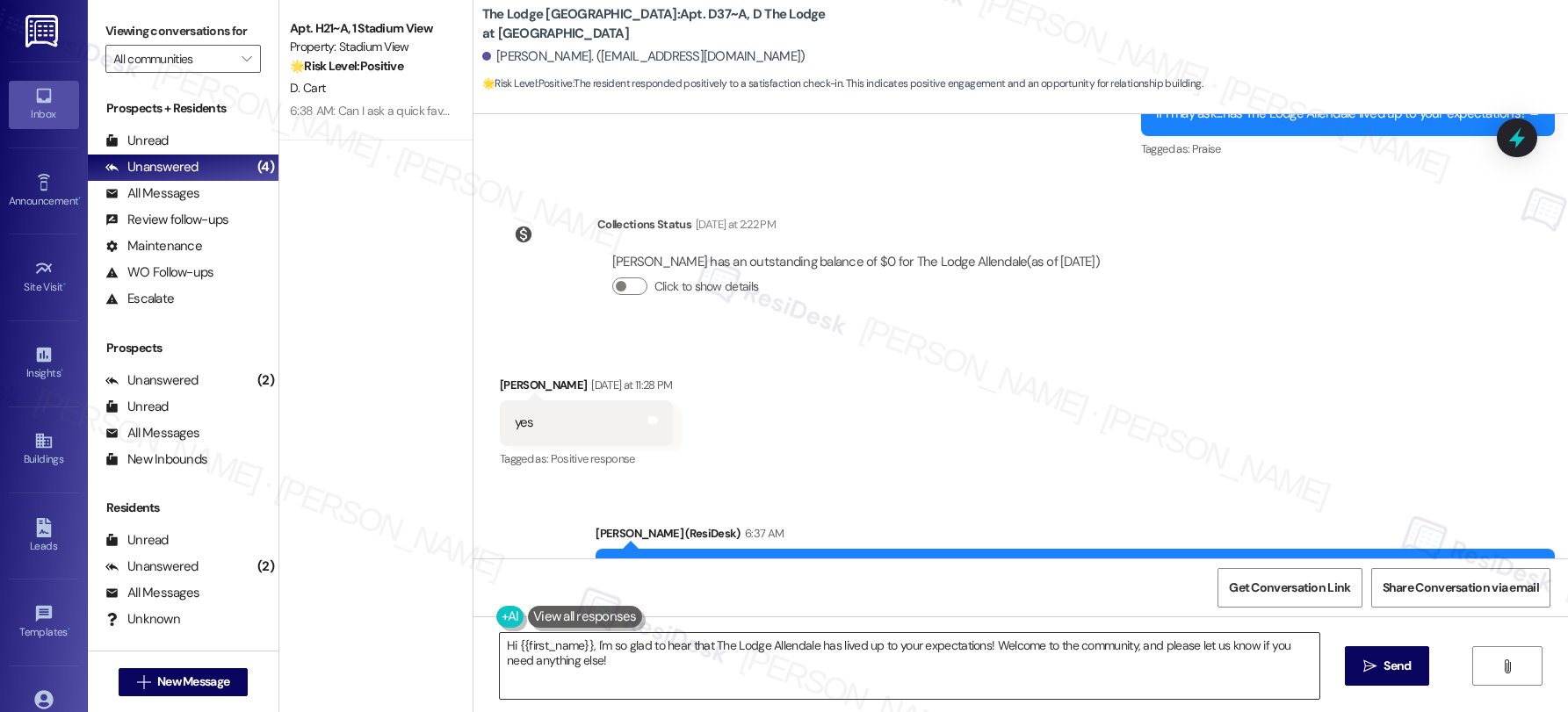 click on "Hi {{first_name}}, I'm so glad to hear that The Lodge Allendale has lived up to your expectations! Welcome to the community, and please let us know if you need anything else!" at bounding box center [909, 665] 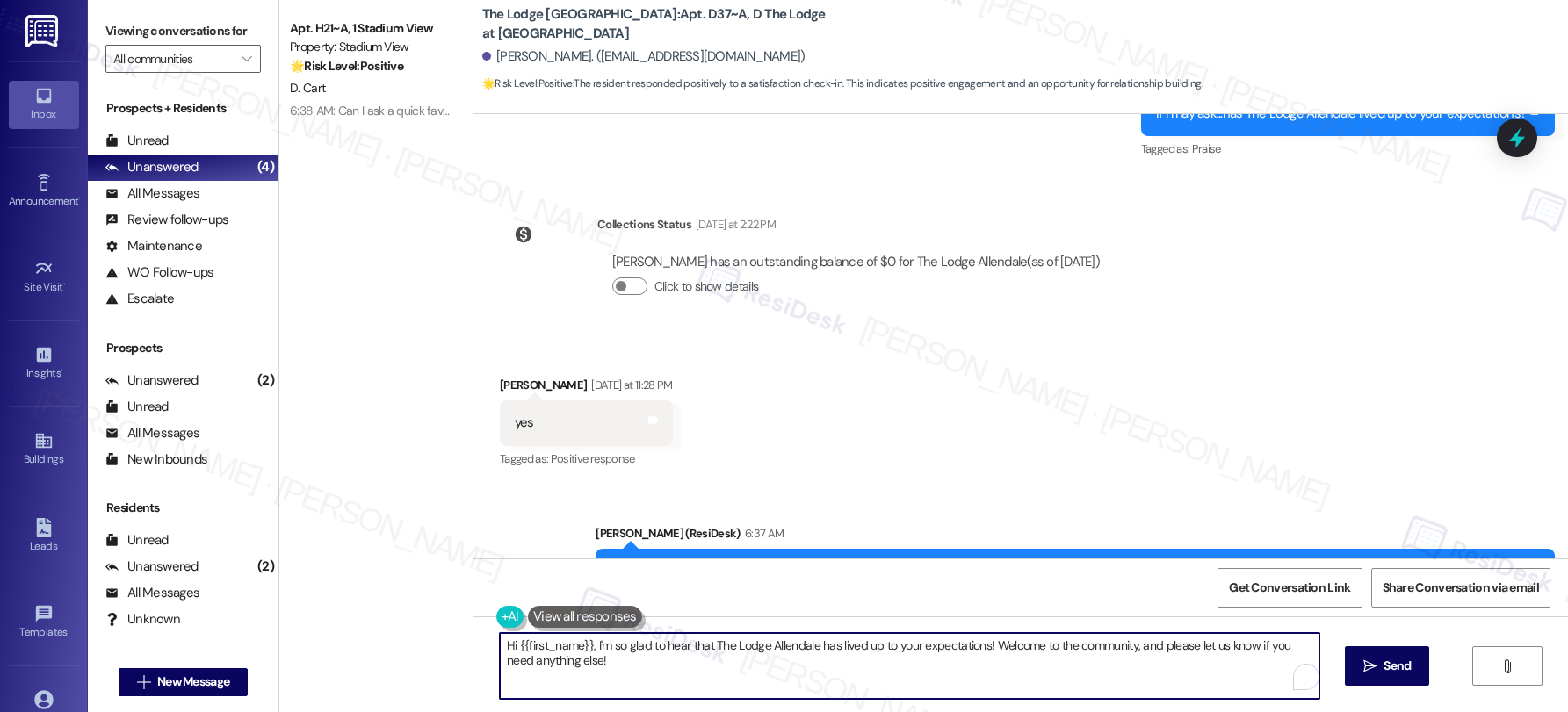click on "Hi {{first_name}}, I'm so glad to hear that The Lodge Allendale has lived up to your expectations! Welcome to the community, and please let us know if you need anything else!" at bounding box center [909, 665] 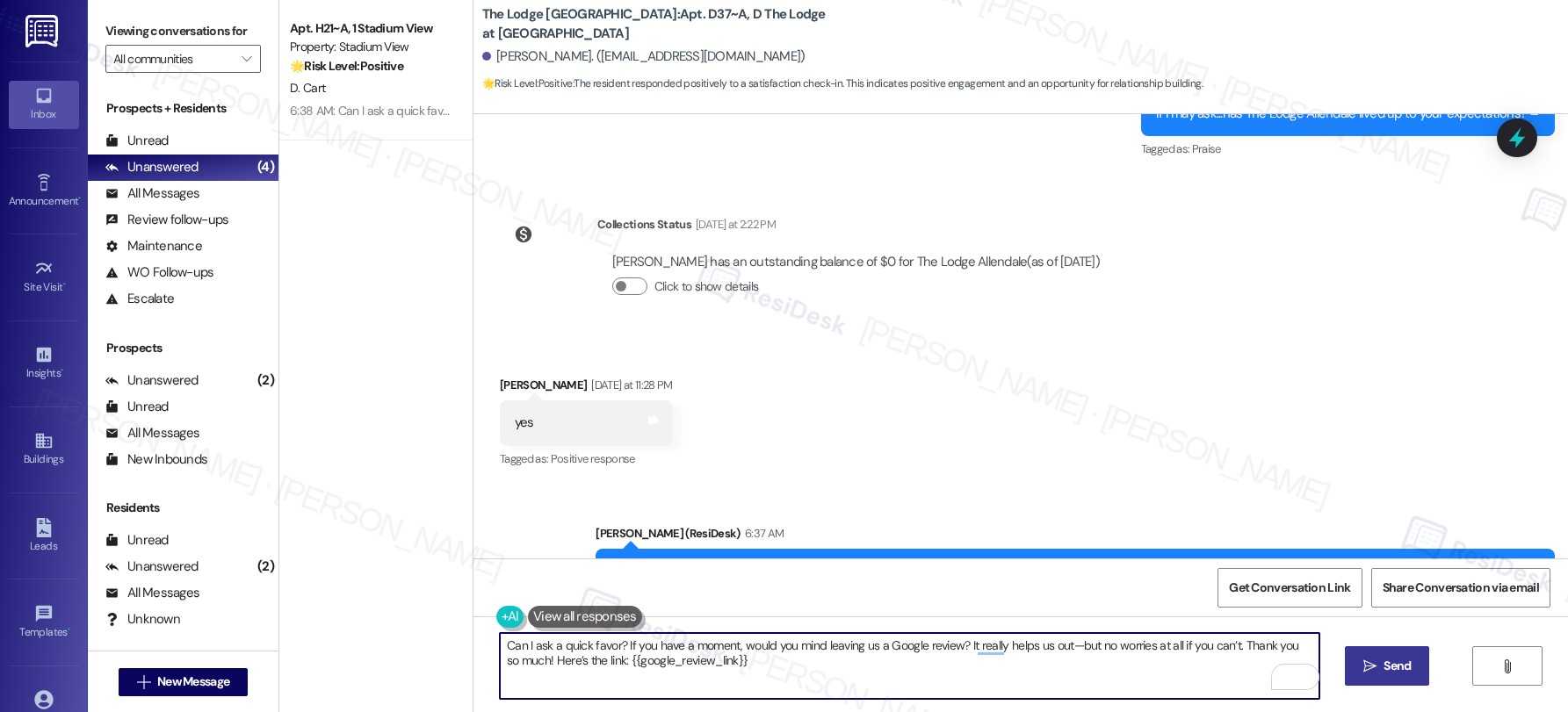 type on "Can I ask a quick favor? If you have a moment, would you mind leaving us a Google review? It really helps us out—but no worries at all if you can’t. Thank you so much! Here’s the link: {{google_review_link}}" 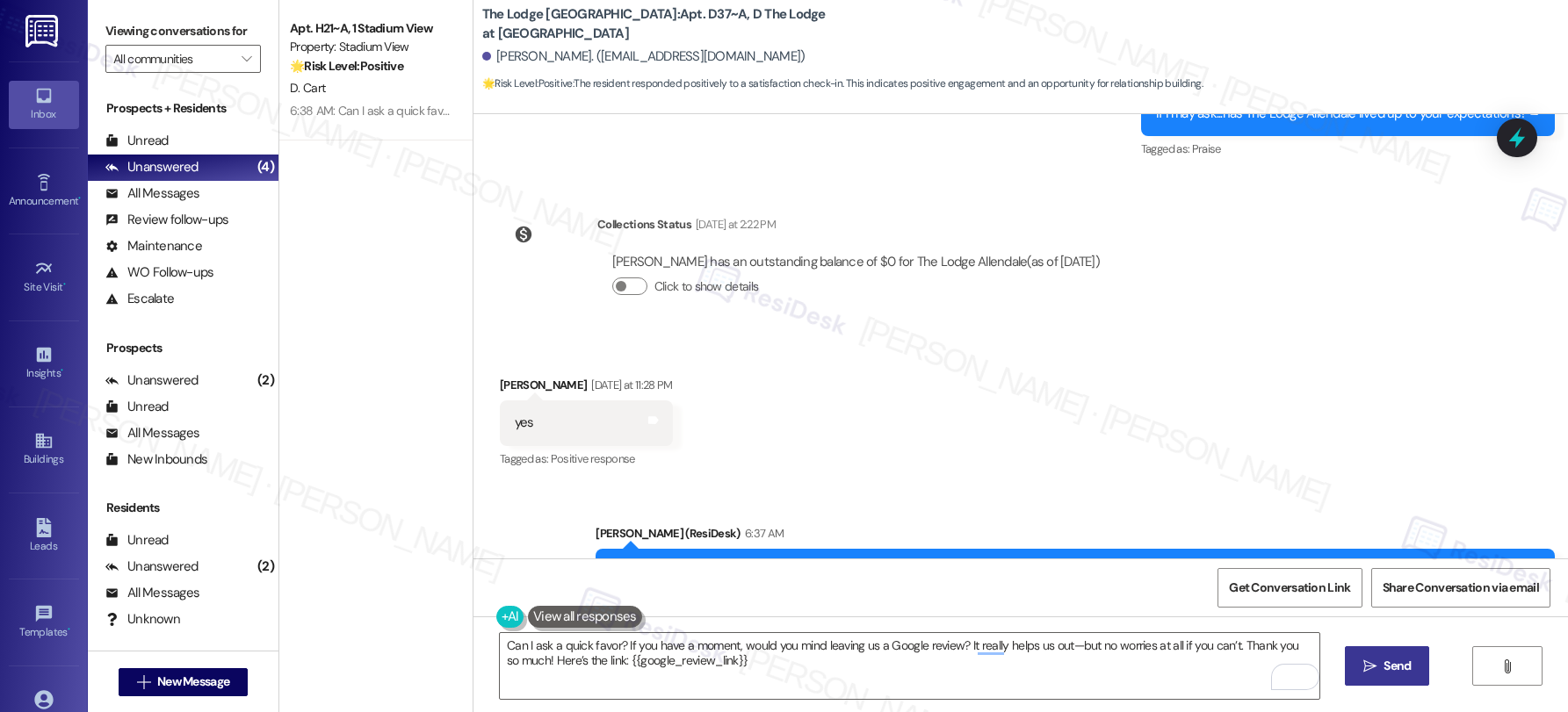 click on " Send" at bounding box center (1387, 665) 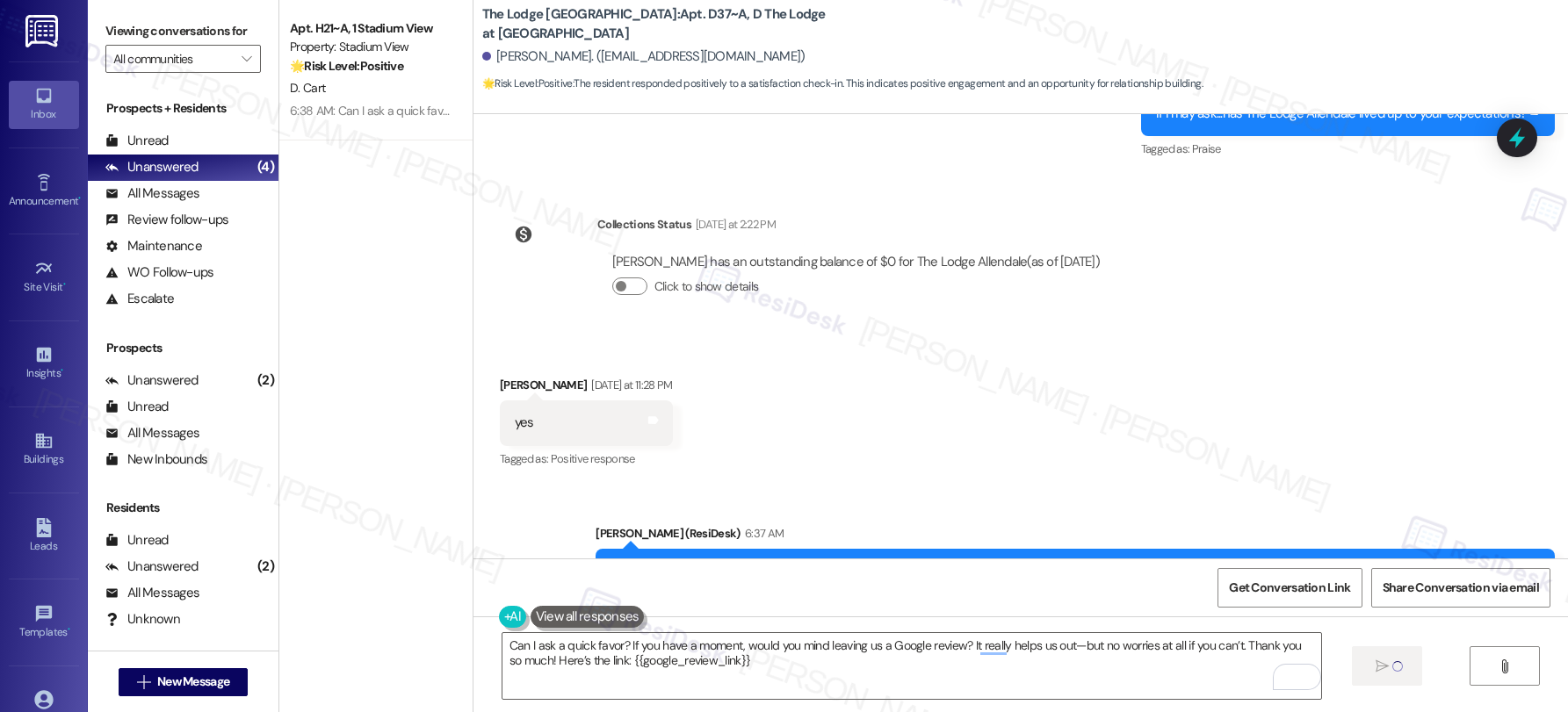type 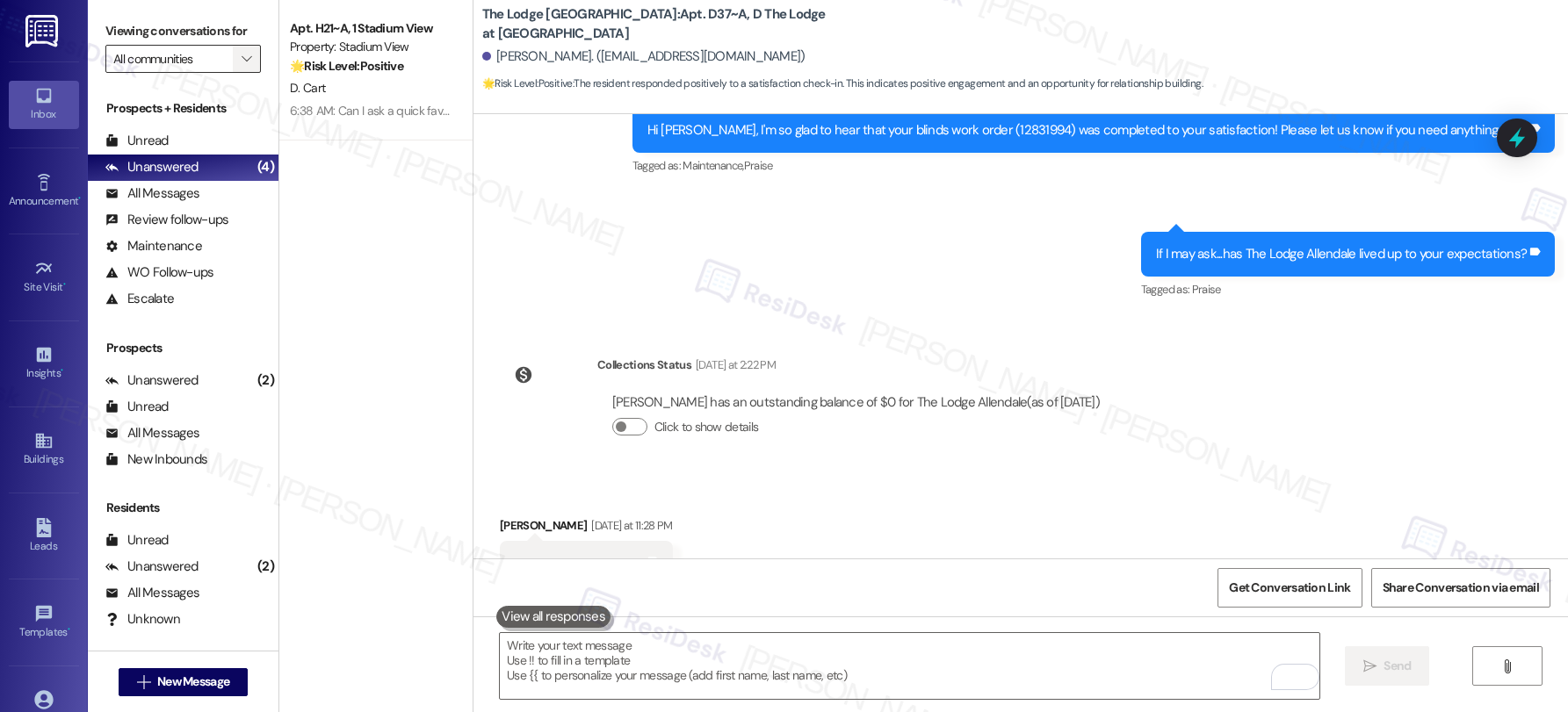 scroll, scrollTop: 7602, scrollLeft: 0, axis: vertical 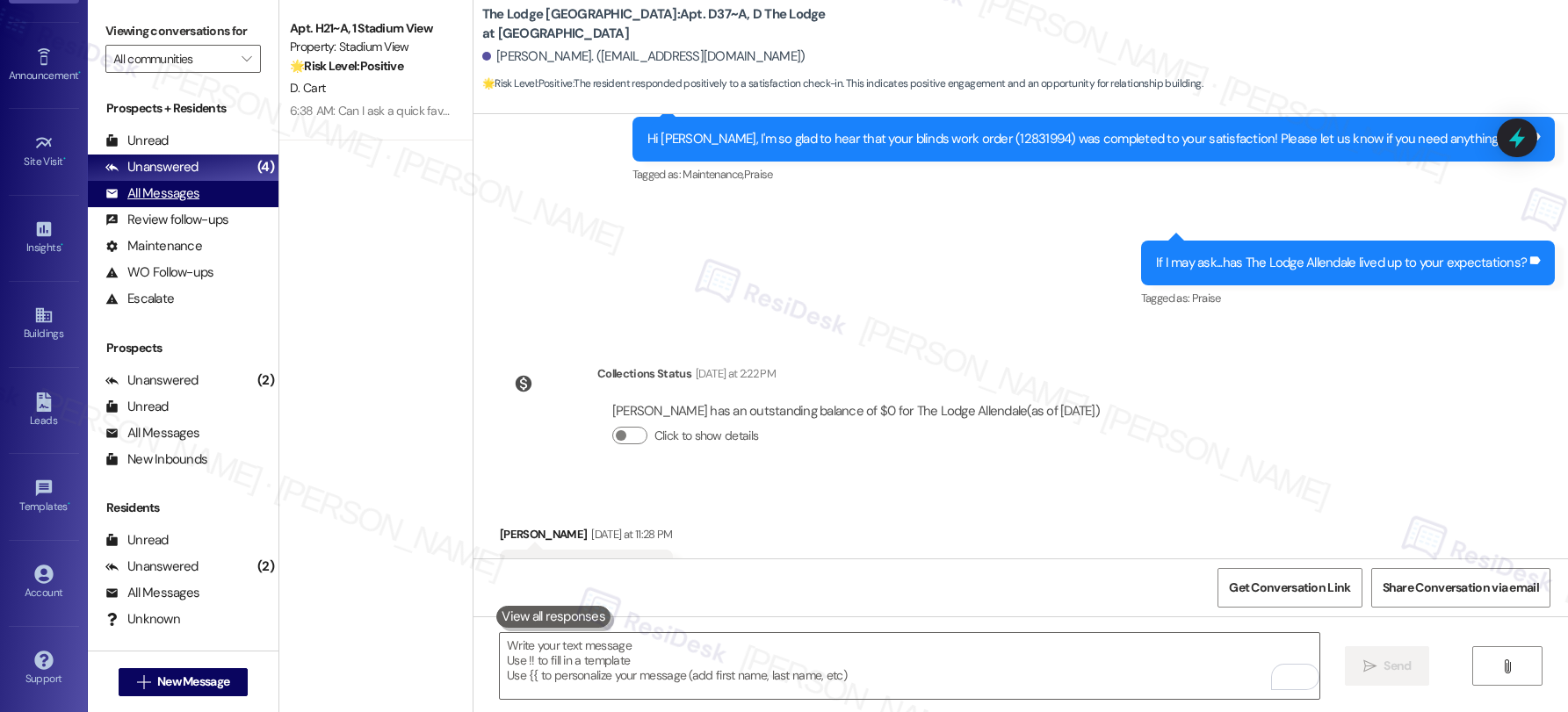 click on "All Messages" at bounding box center (152, 193) 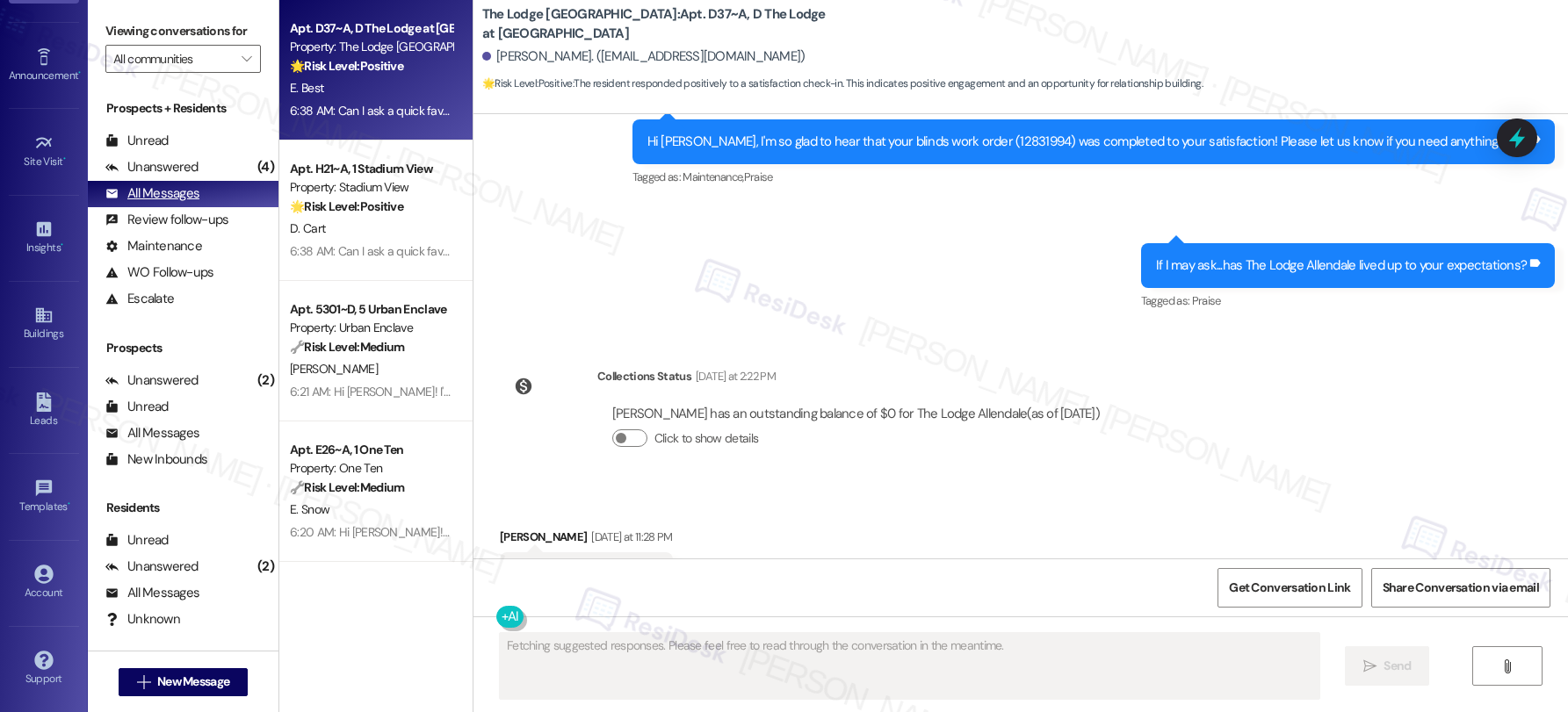 scroll, scrollTop: 7602, scrollLeft: 0, axis: vertical 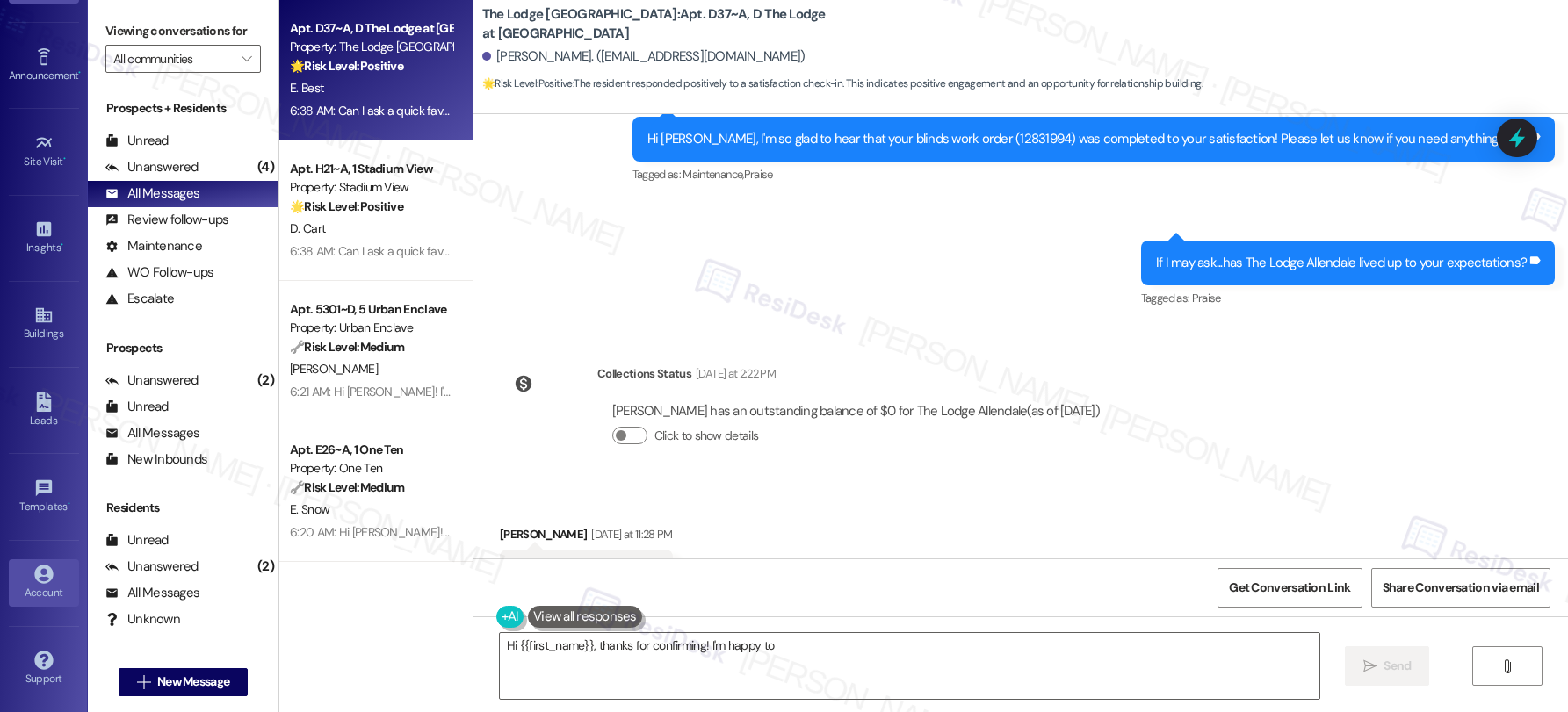 type on "Hi {{first_name}}, thanks for confirming! I'm happy to" 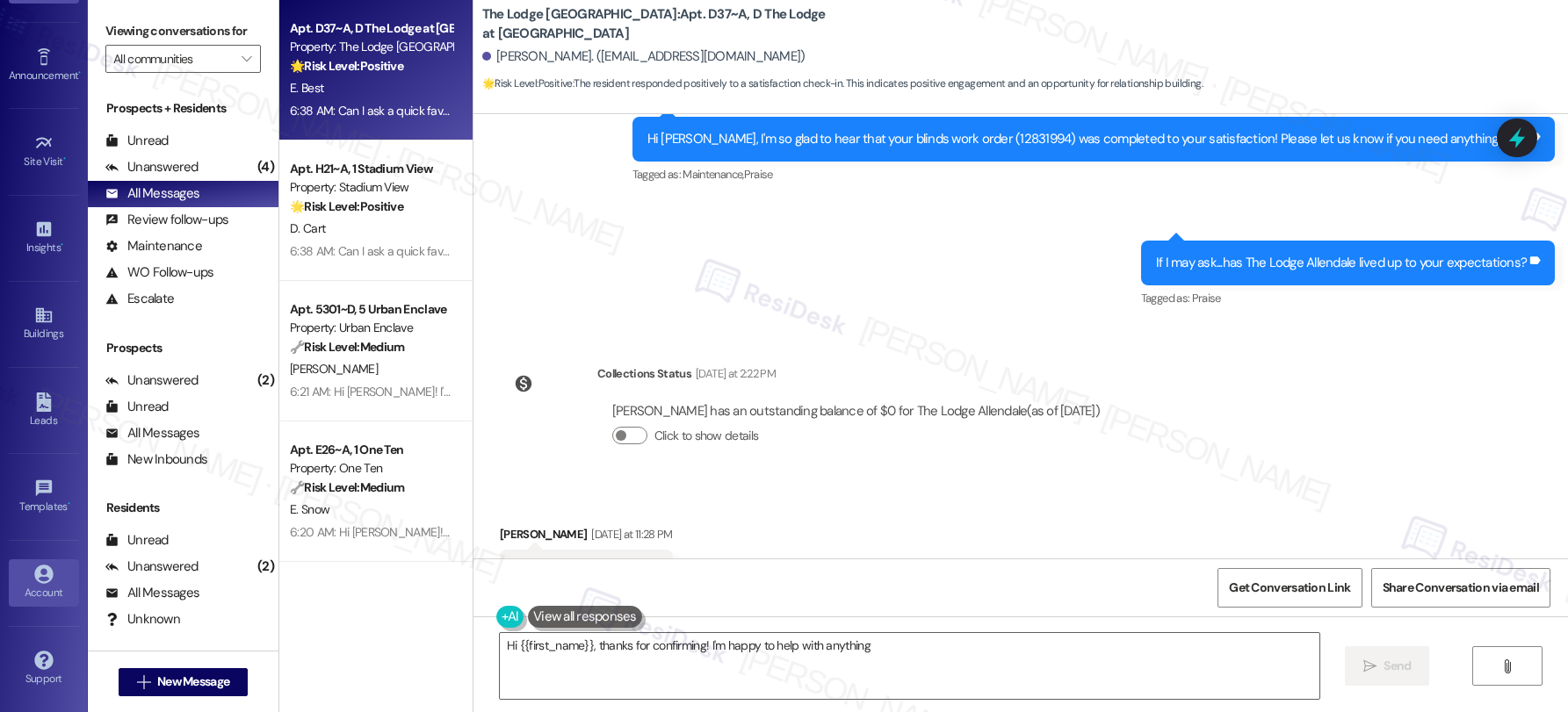 click on "Account" at bounding box center (44, 593) 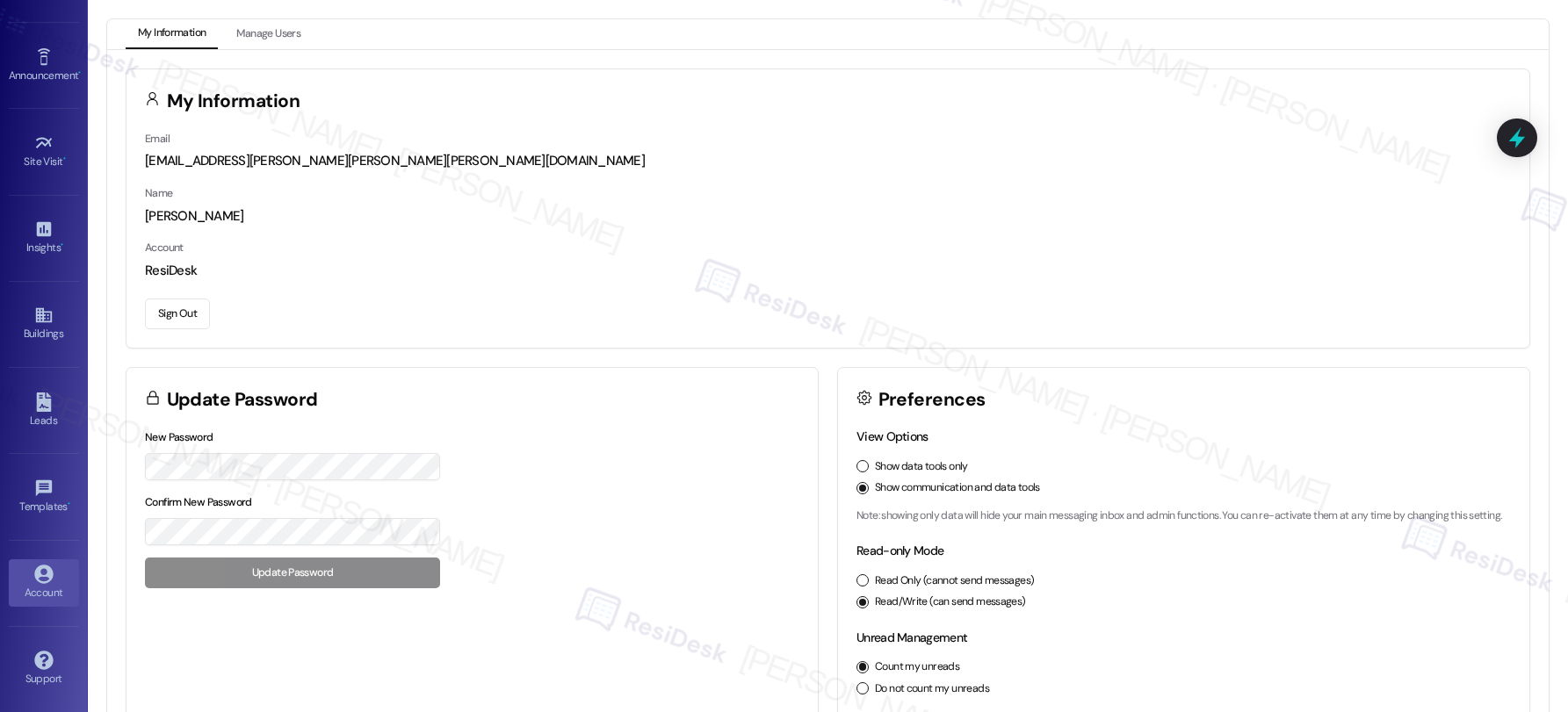 click on "Sign Out" at bounding box center (177, 313) 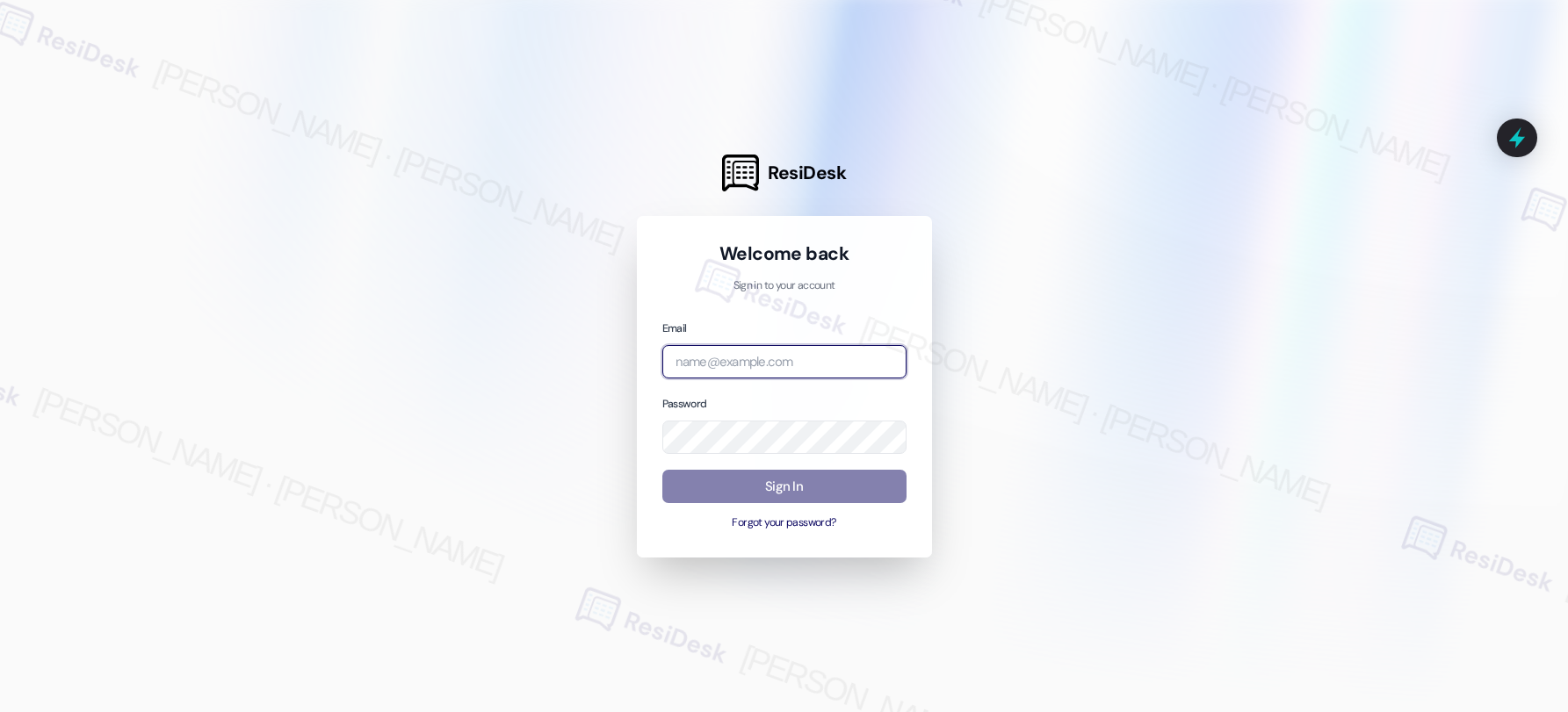 click at bounding box center [784, 362] 